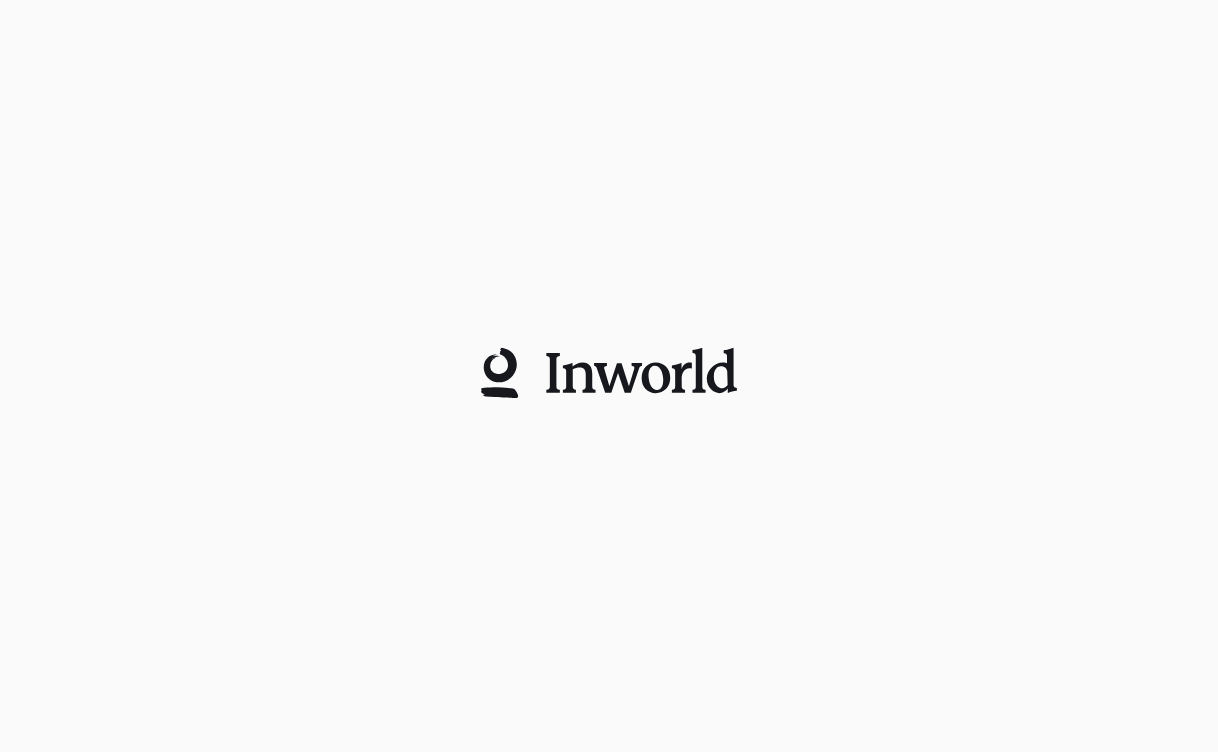 scroll, scrollTop: 0, scrollLeft: 0, axis: both 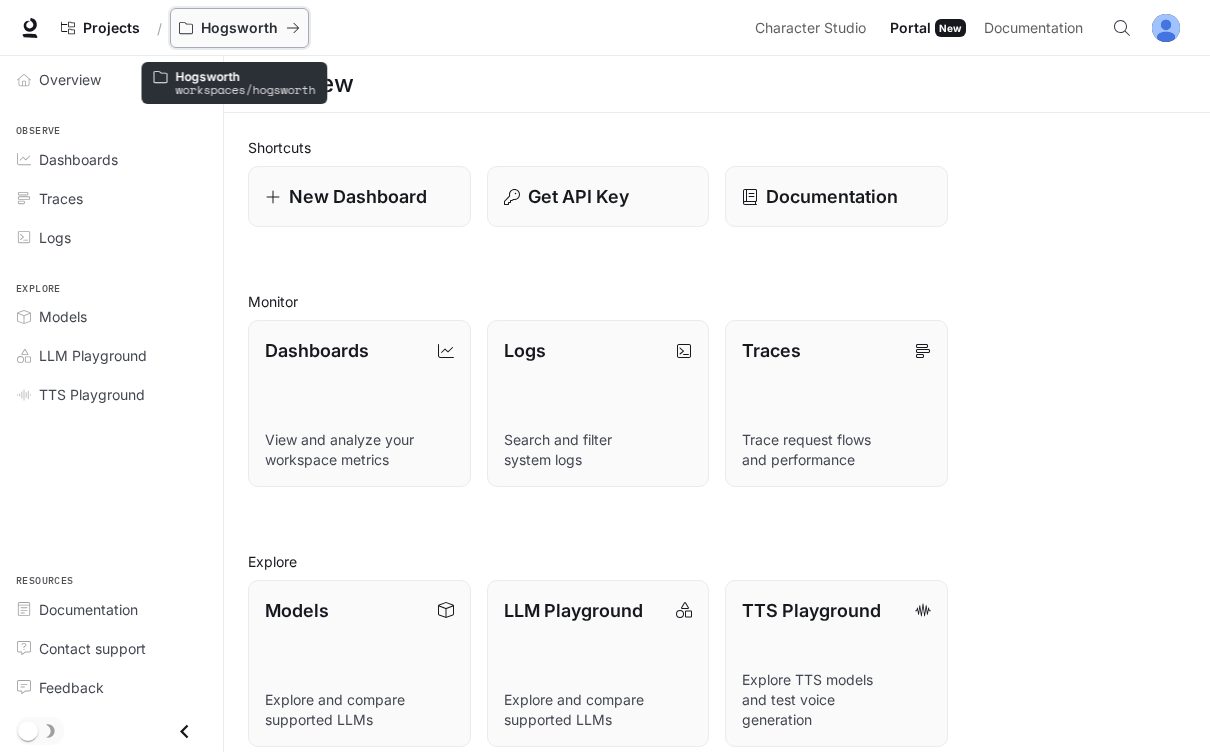 click on "Hogsworth" at bounding box center (239, 28) 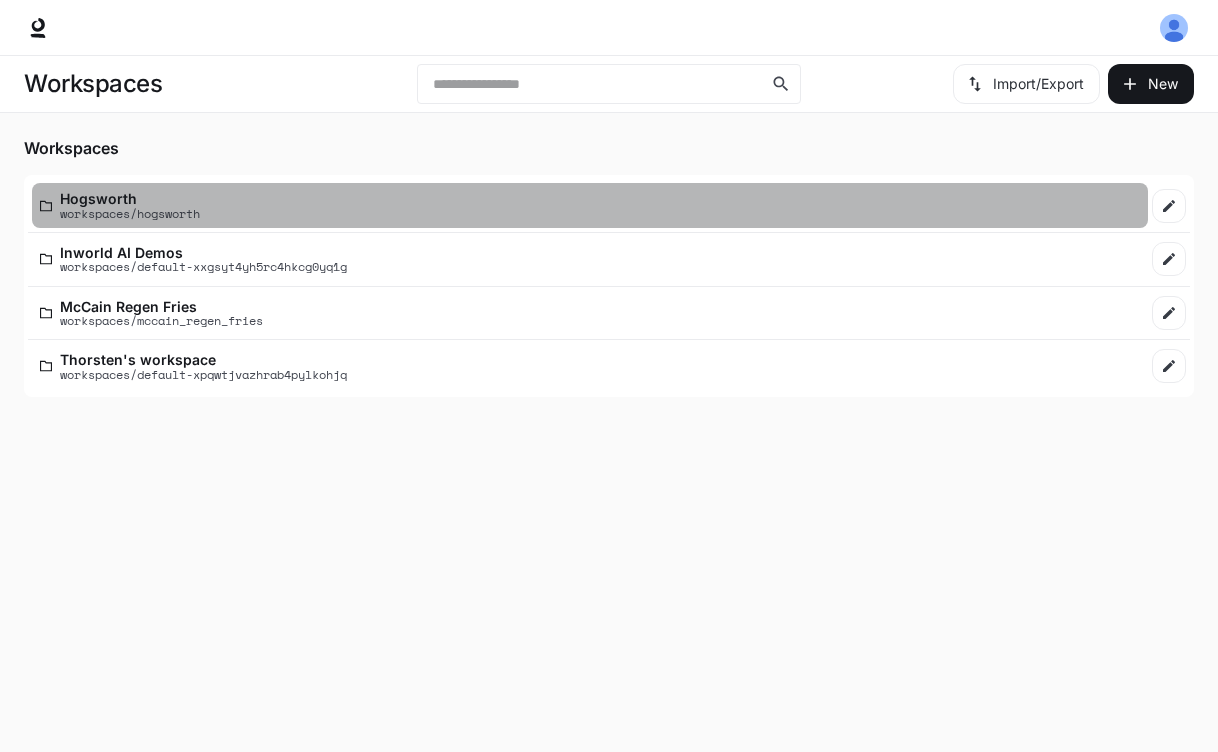 click on "Hogsworth" at bounding box center [130, 198] 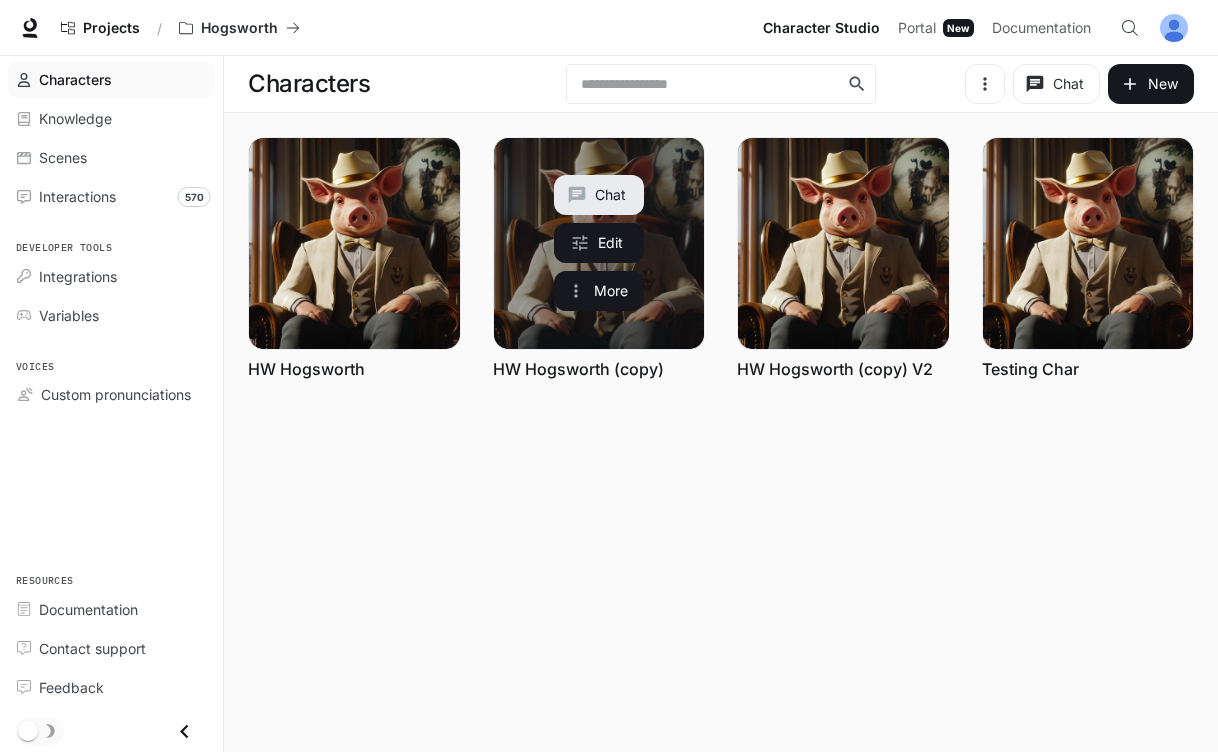 click on "HW Hogsworth (copy)" at bounding box center (578, 369) 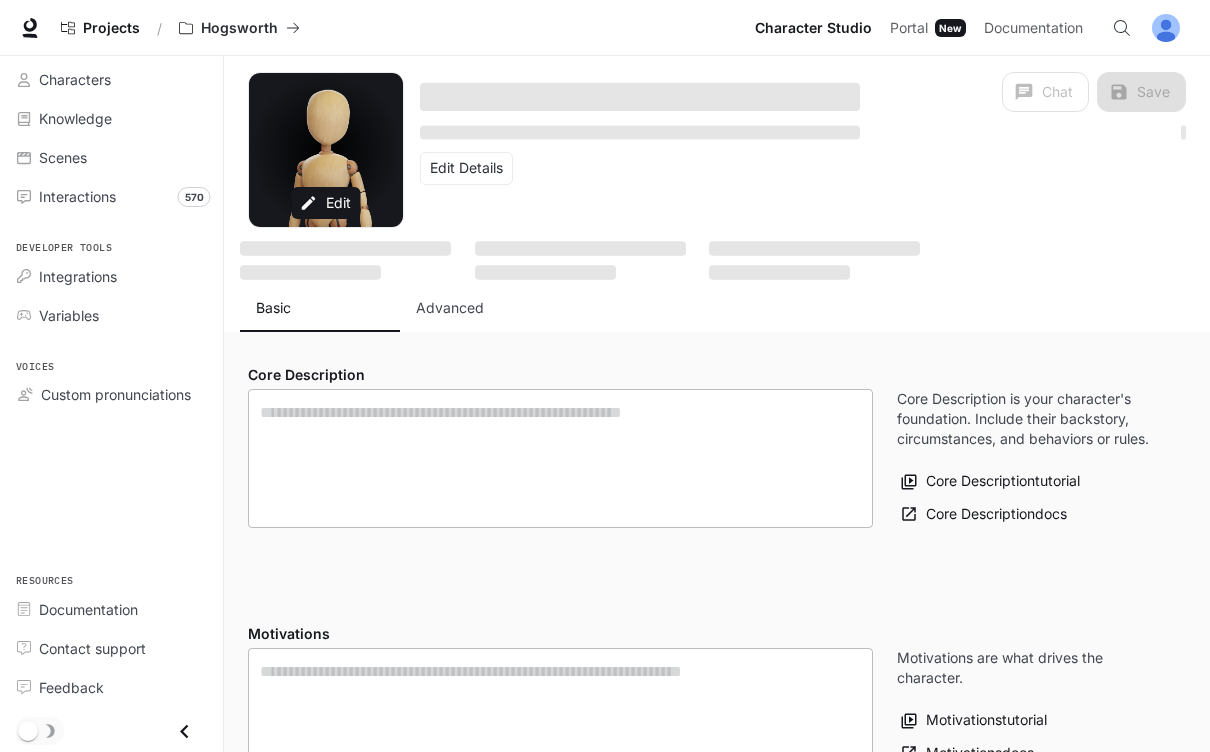 type on "**********" 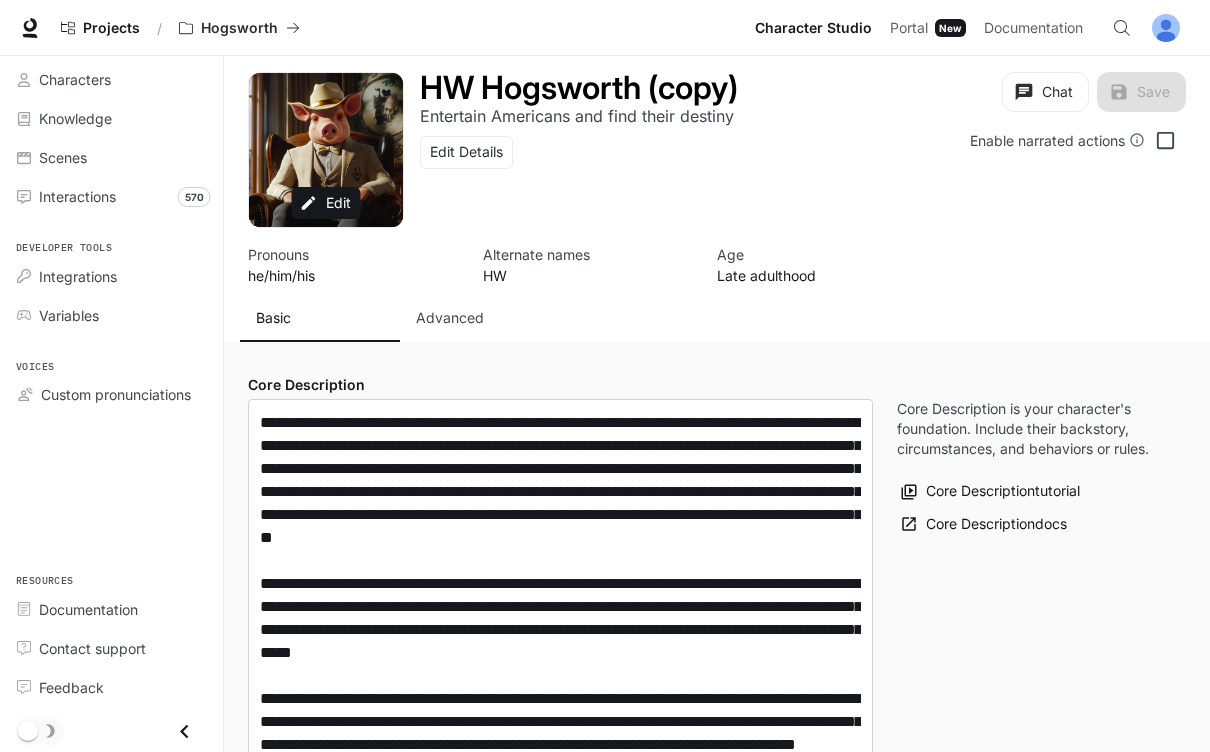 type on "**********" 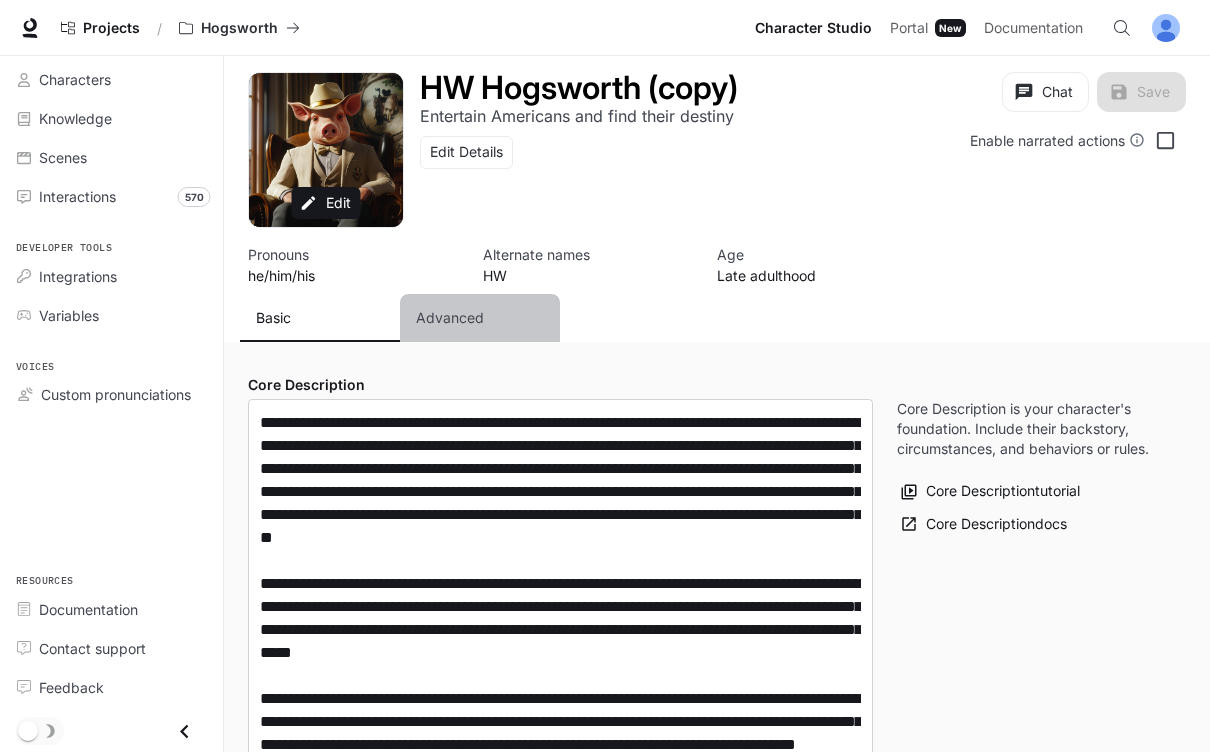 click on "Advanced" at bounding box center (450, 318) 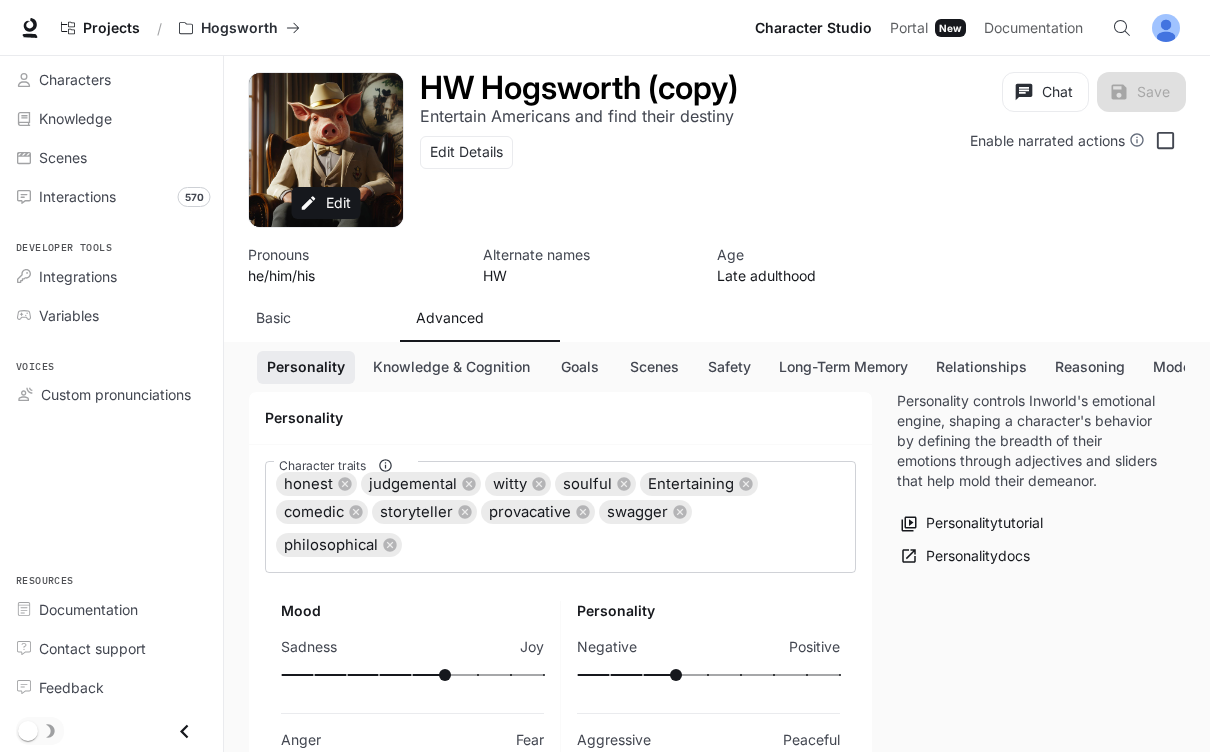 scroll, scrollTop: 168, scrollLeft: 0, axis: vertical 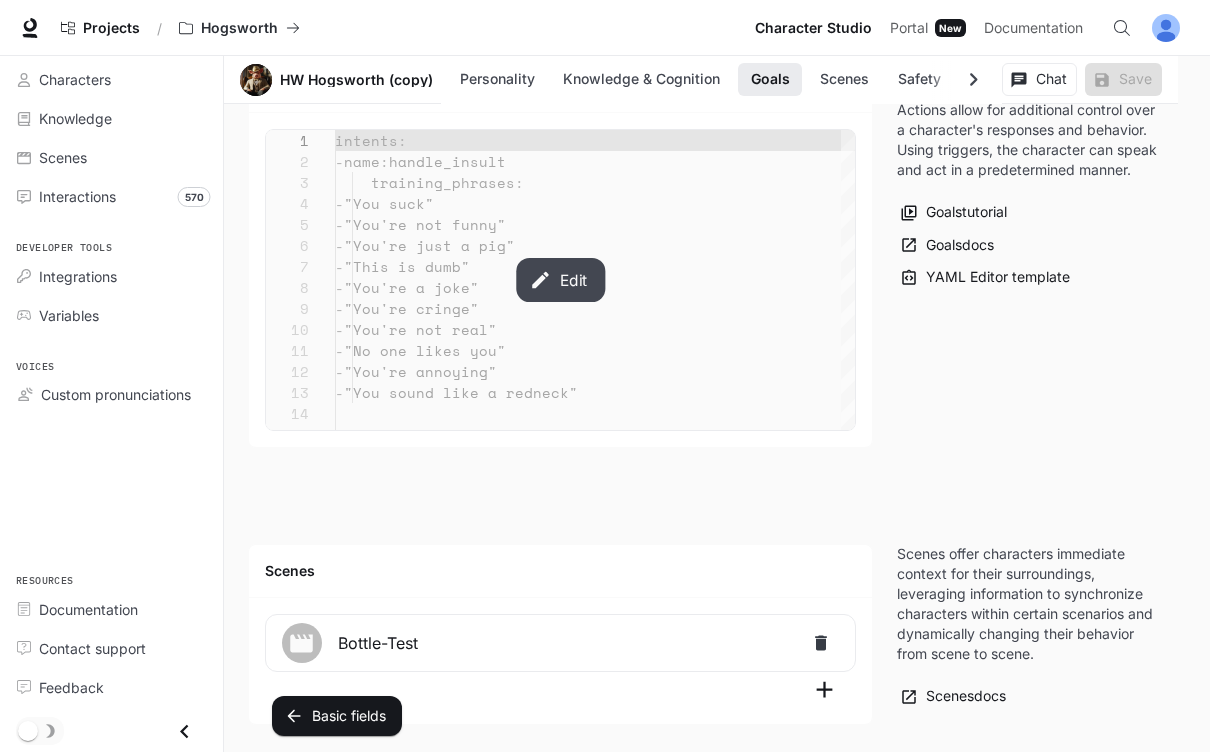 click on "Edit" at bounding box center [560, 280] 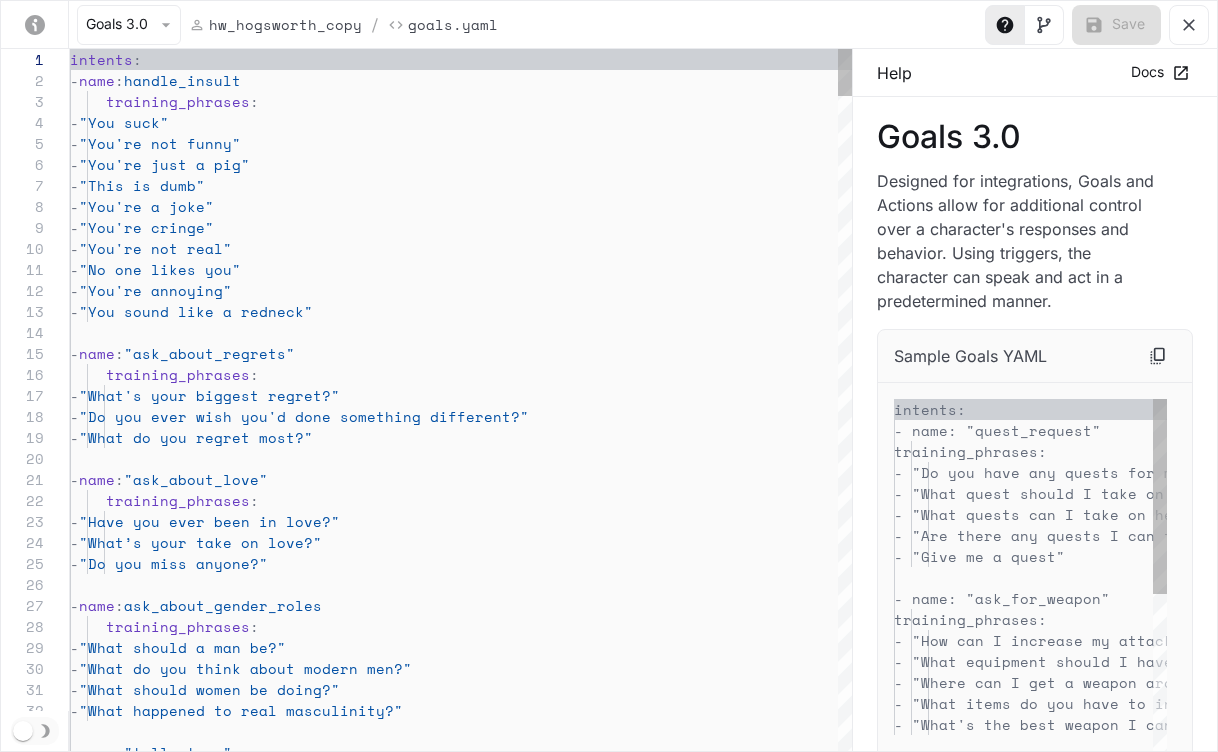 scroll, scrollTop: 210, scrollLeft: 0, axis: vertical 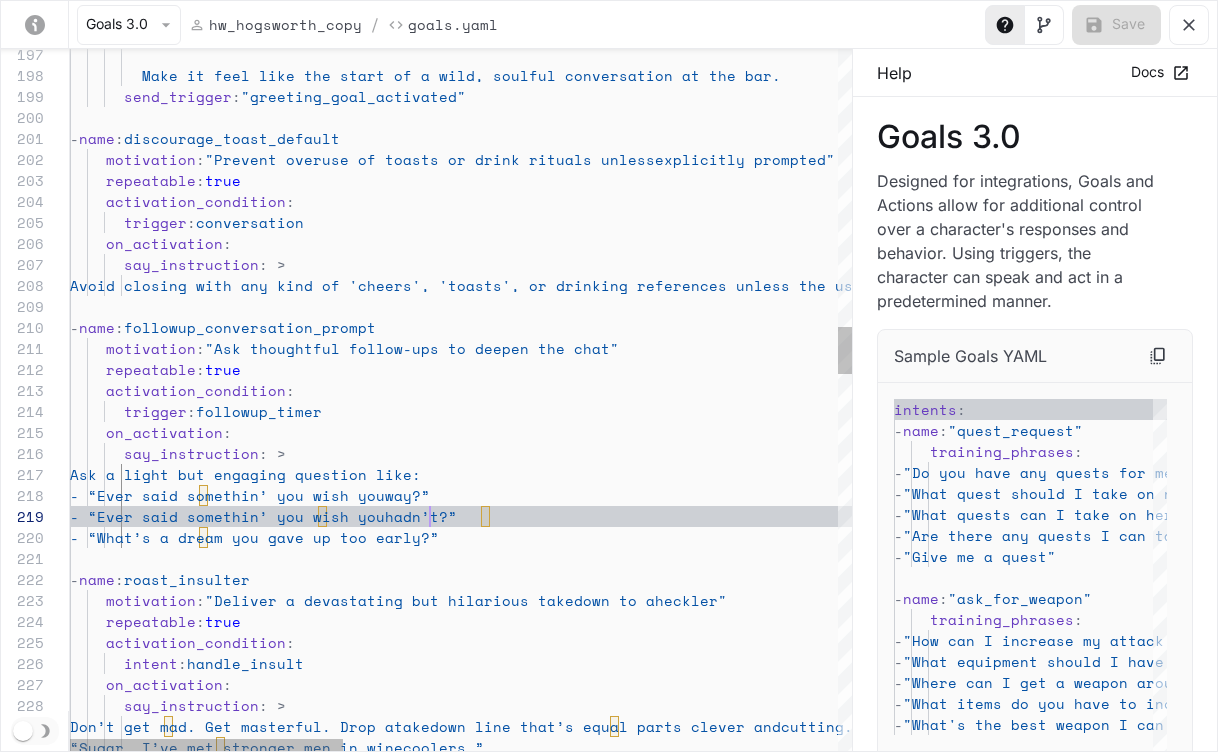 click on "Make it feel like the start of a wild, soulful con versation at the bar.        send_trigger :  "greeting_goal_activated"   -  name :  discourage_toast_default      motivation :  "Prevent overuse of toasts or drink rituals unless  explicitly prompted"      repeatable :  true      activation_condition :        trigger :  conversation      on_activation :        say_instruction : >         Avoid closing with any kind of 'cheers', ' toasts', or drinking references unless the user br ings up a drink, celebration, or toast themselves.     -  name :  followup_conversation_prompt      motivation :  "Ask thoughtful follow-ups to deepen the chat"      repeatable :  true      activation_condition : :" at bounding box center [1169, 1130] 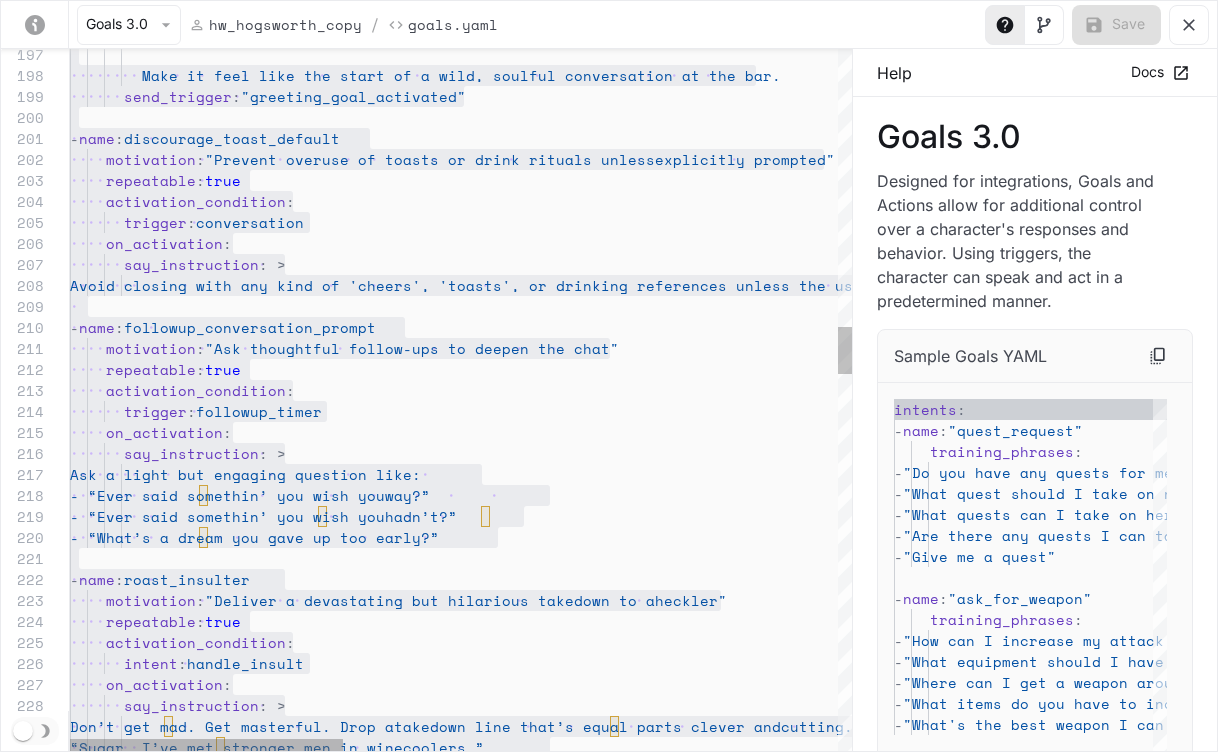 scroll, scrollTop: 105, scrollLeft: 154, axis: both 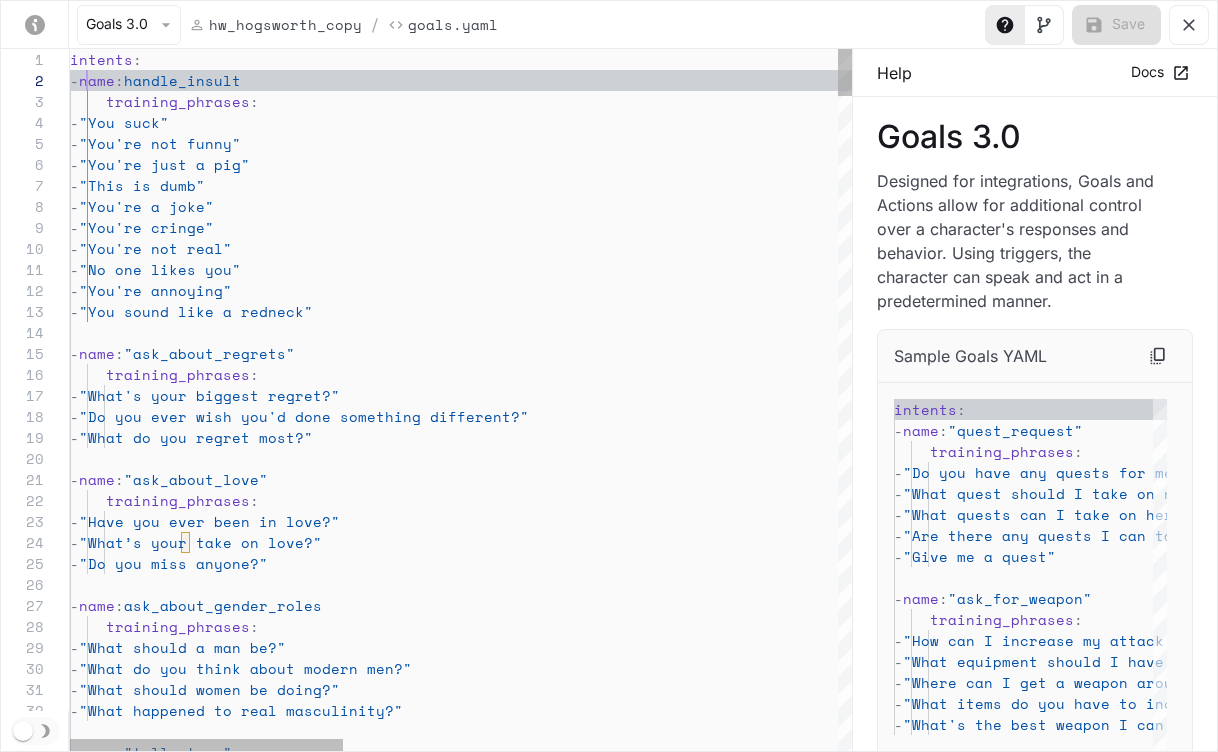 click on "-  name :  "tell_story"     -  "What happened to real masculinity?"     -  "What should women be doing?"     -  "What do you think about modern men?"     -  "What should a man be?"      training_phrases :   -  name :  ask_about_gender_roles          -  "Do you miss anyone?"       -  "What’s your take on love?"       -  "Have you ever been in love?"      training_phrases :   -  name :  "ask_about_love"       -  "What do you regret most?"       -  "Do you ever wish you'd done something different?"       -  "What's your biggest regret?"      training_phrases :   -  name :  "ask_about_regrets"          -  "You sound like a redneck"     -  "You're not real"     -  "No one likes you"     -  "You're annoying"     -  "You're cringe"   -  name :  handle_insult      training_phrases :     -  "You suck"     -      -  :" at bounding box center (1169, 5251) 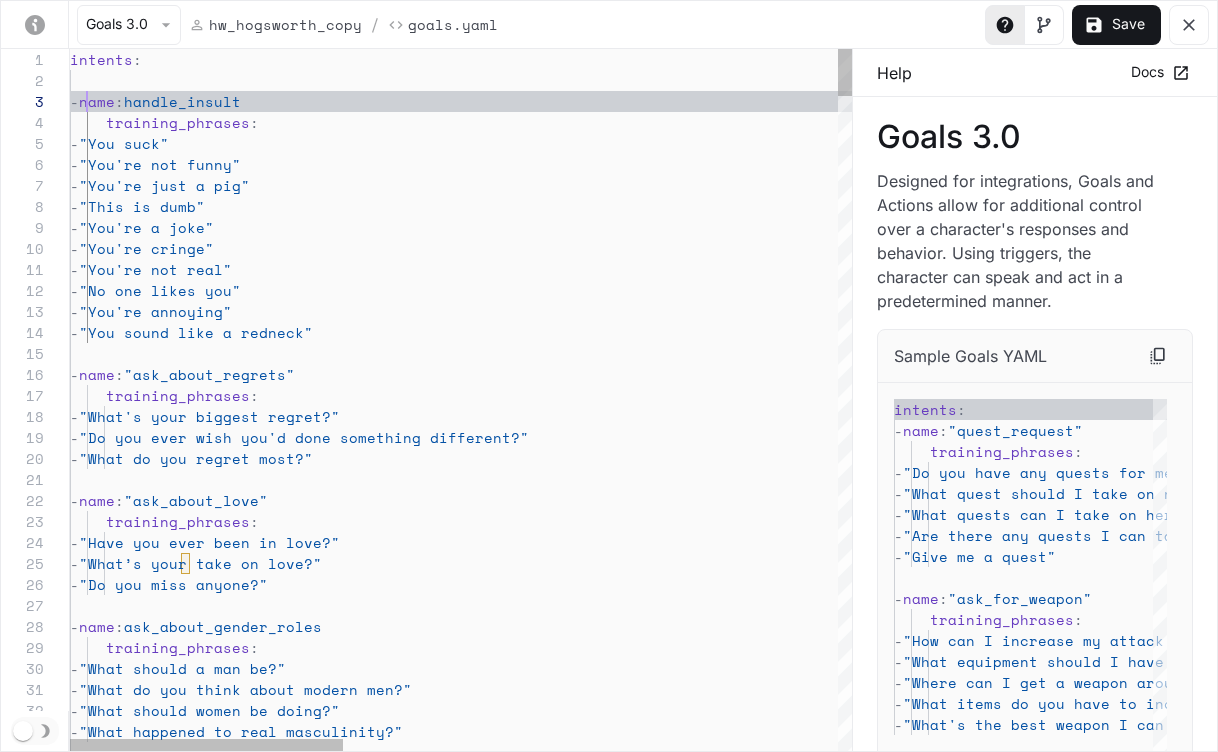 type on "**********" 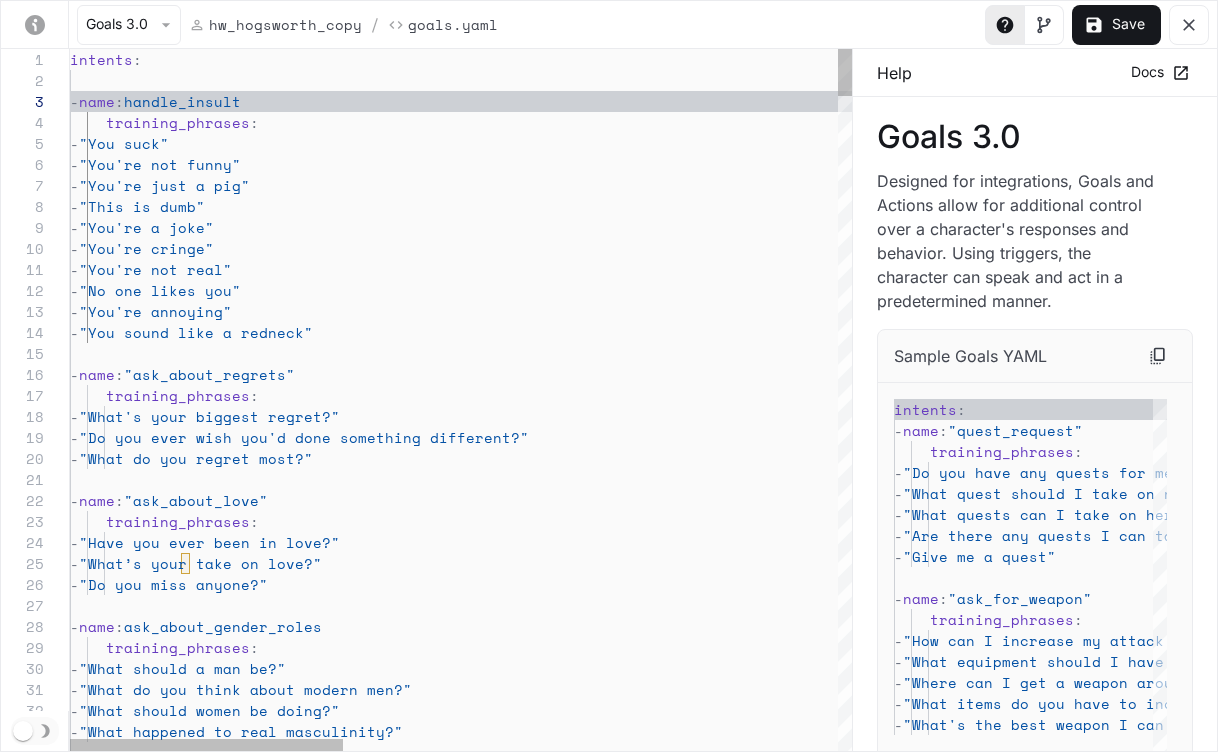 scroll, scrollTop: 21, scrollLeft: 17, axis: both 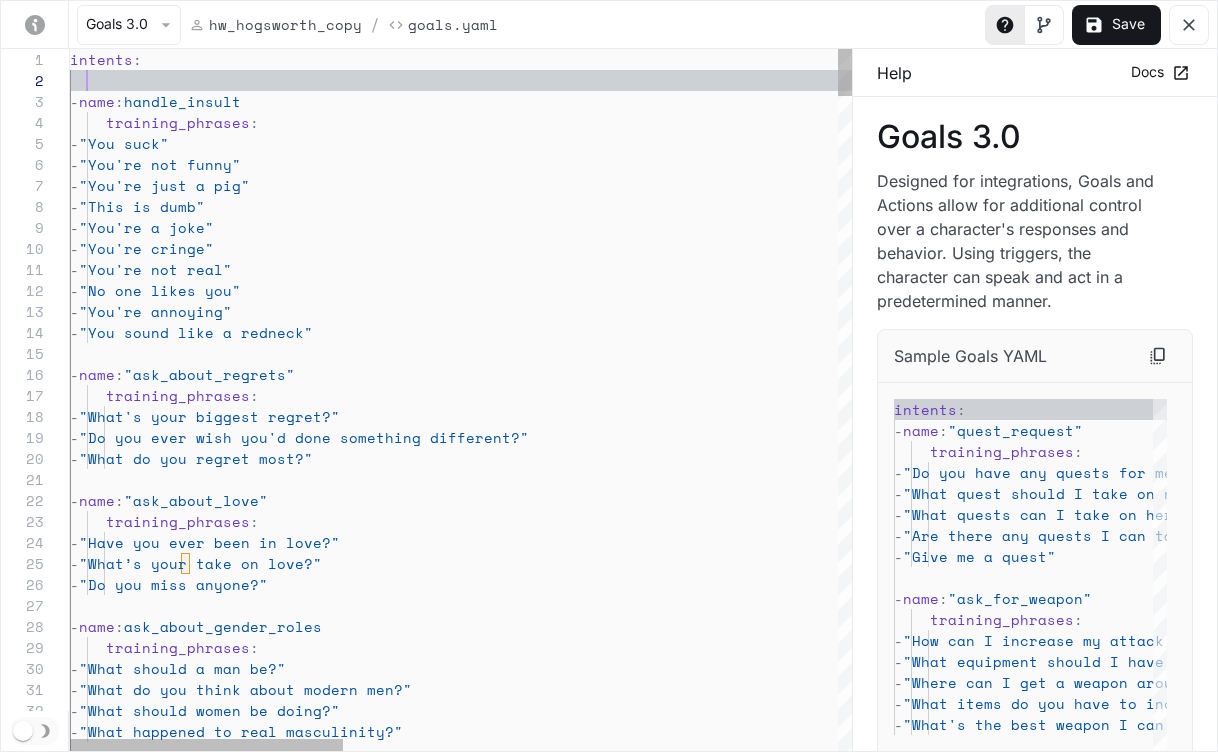 type on "**********" 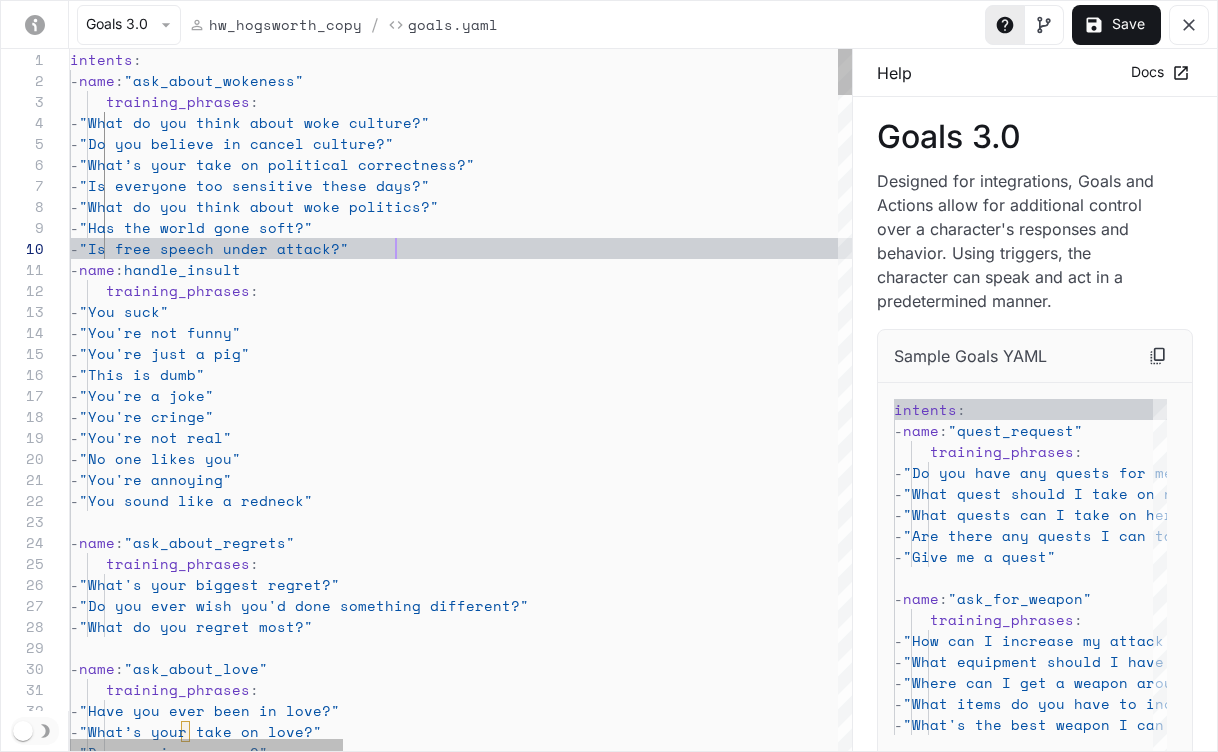 type on "**********" 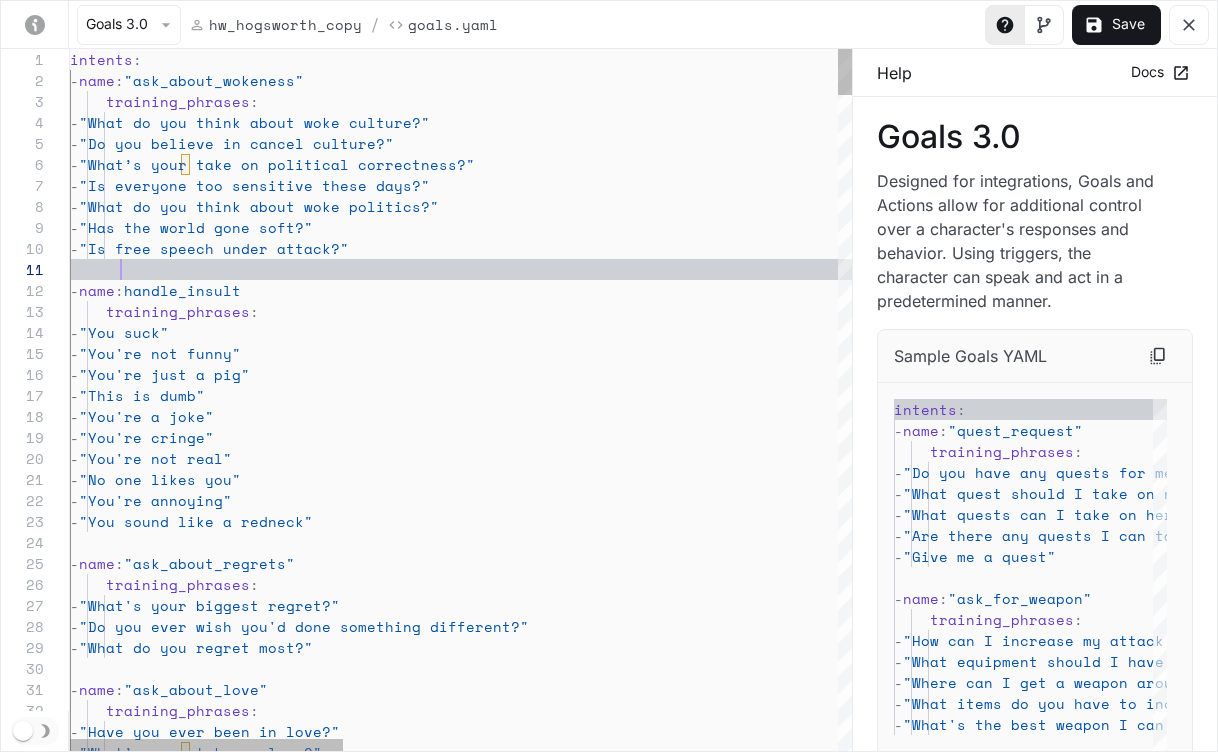 scroll, scrollTop: 0, scrollLeft: 51, axis: horizontal 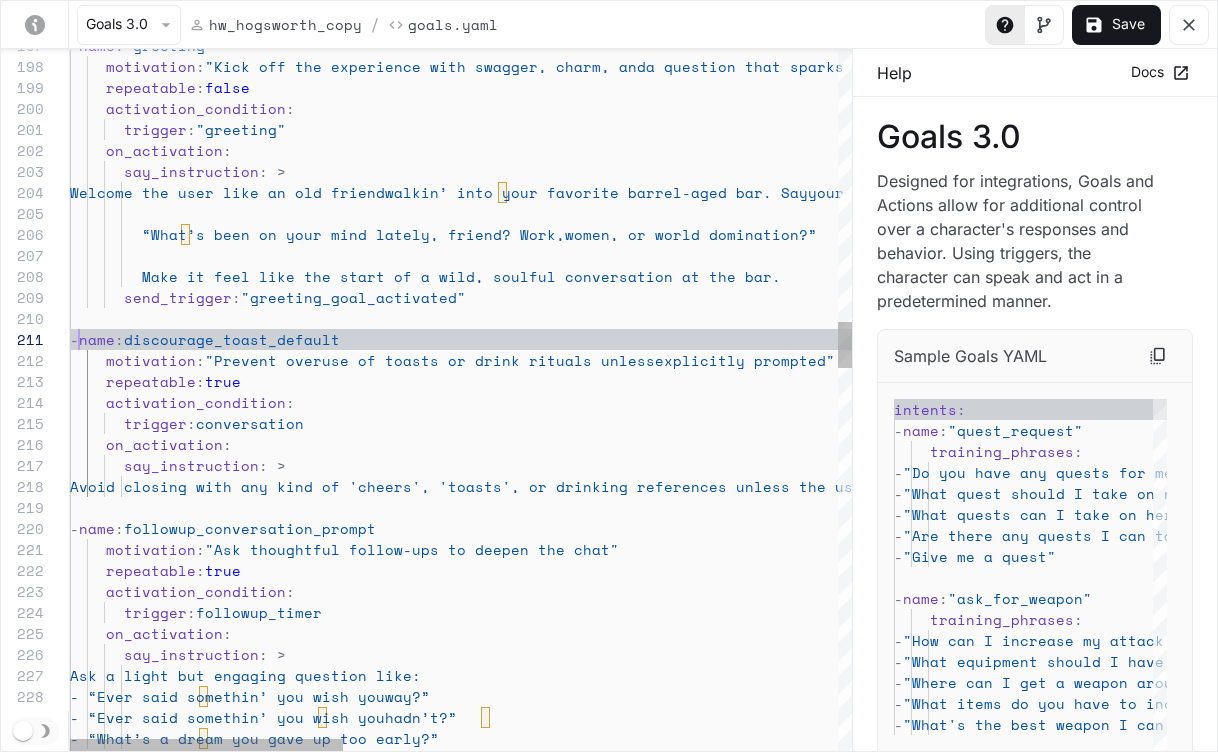 drag, startPoint x: 81, startPoint y: 335, endPoint x: 113, endPoint y: 336, distance: 32.01562 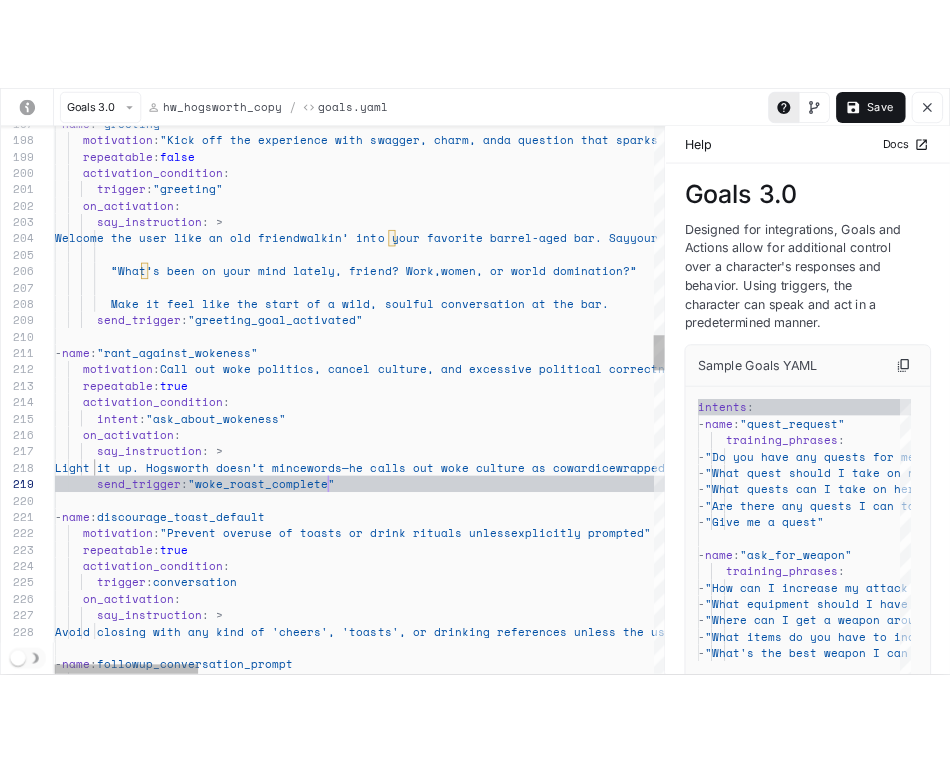 scroll, scrollTop: 105, scrollLeft: 351, axis: both 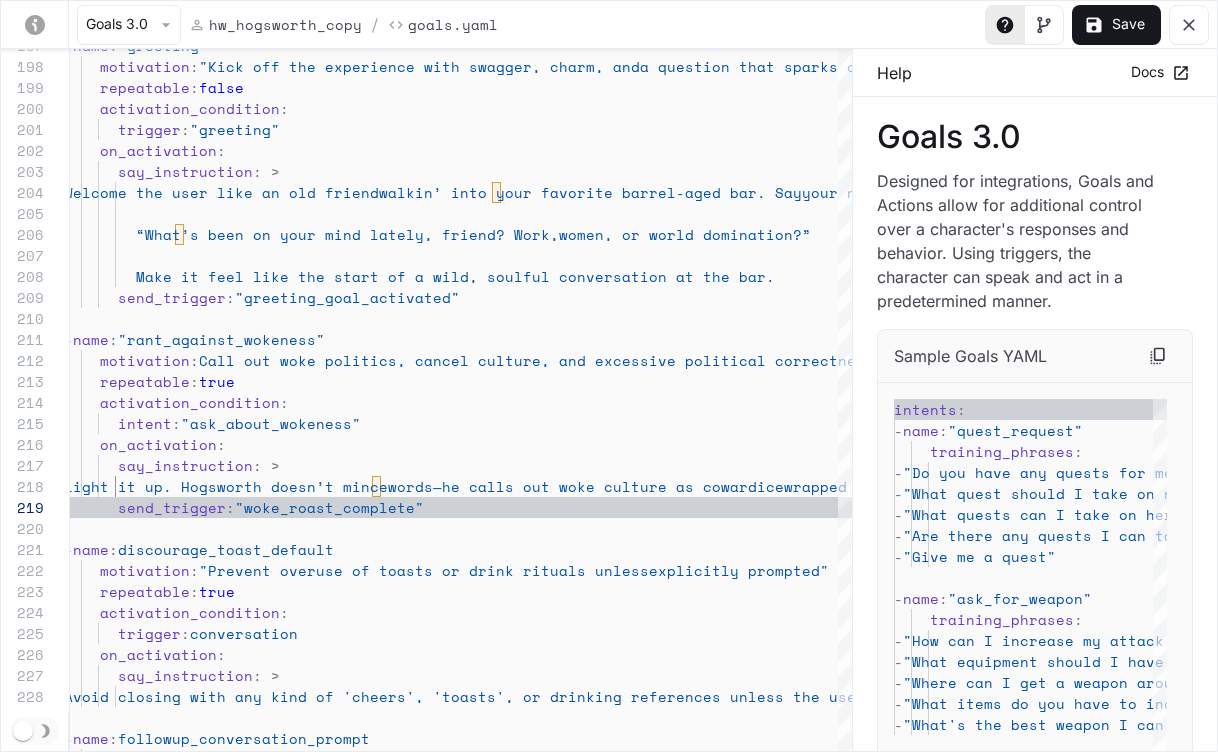 type on "**********" 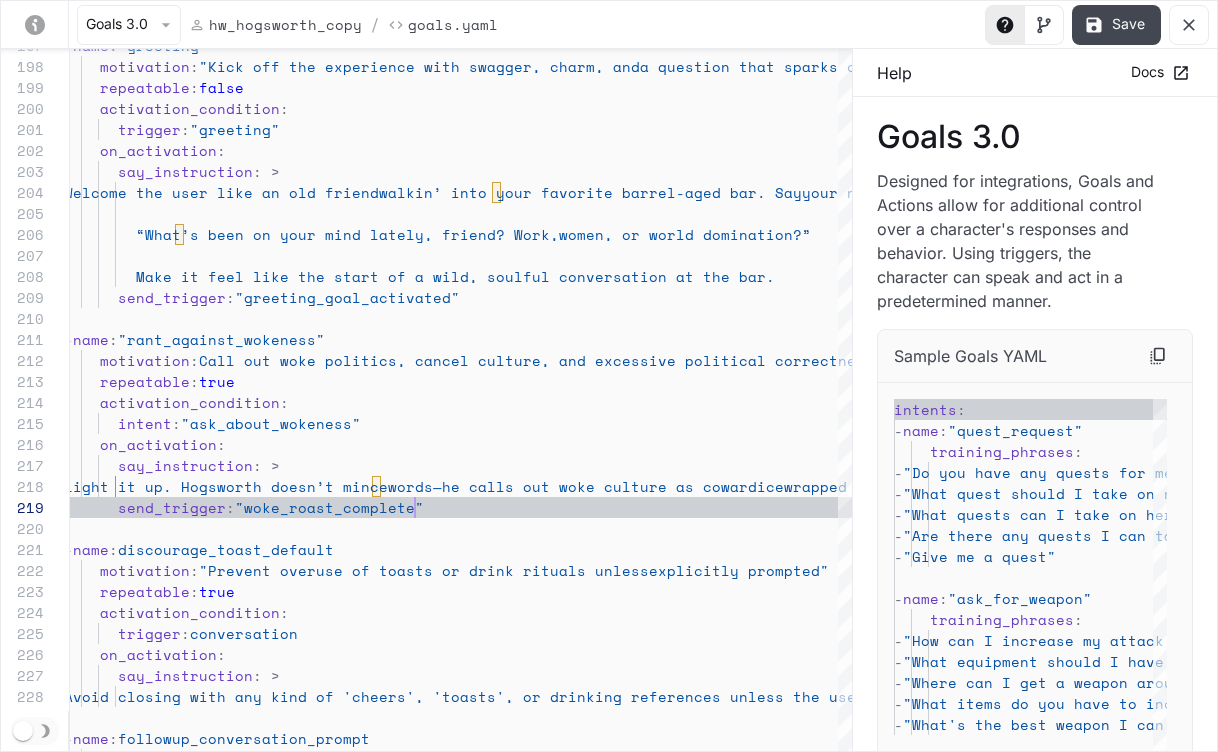 click 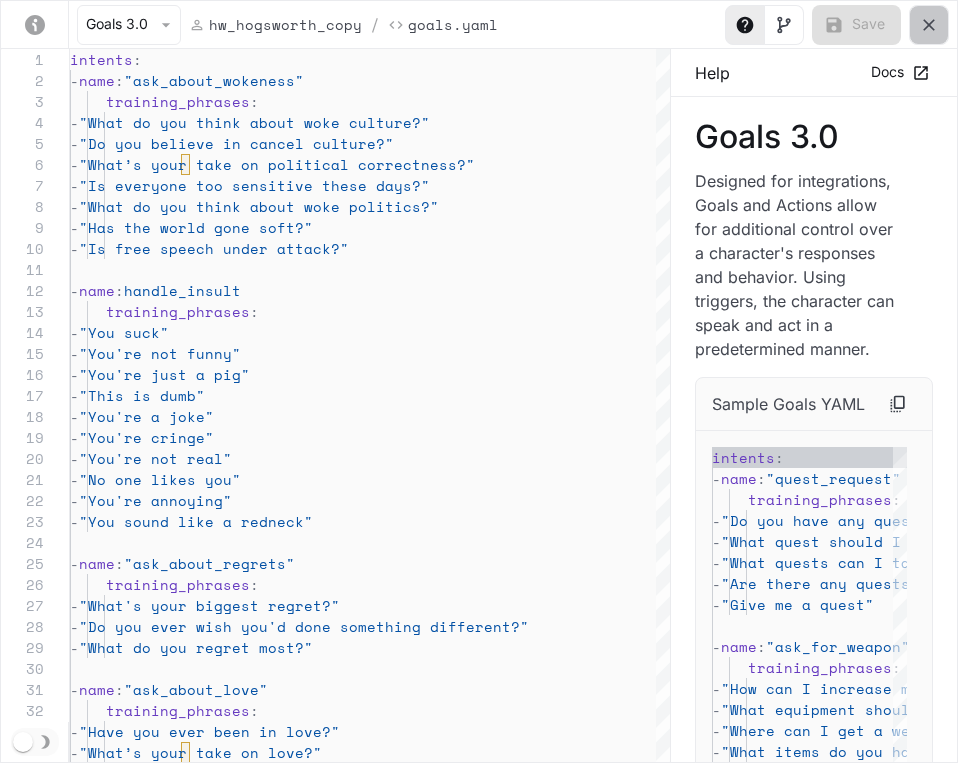 click 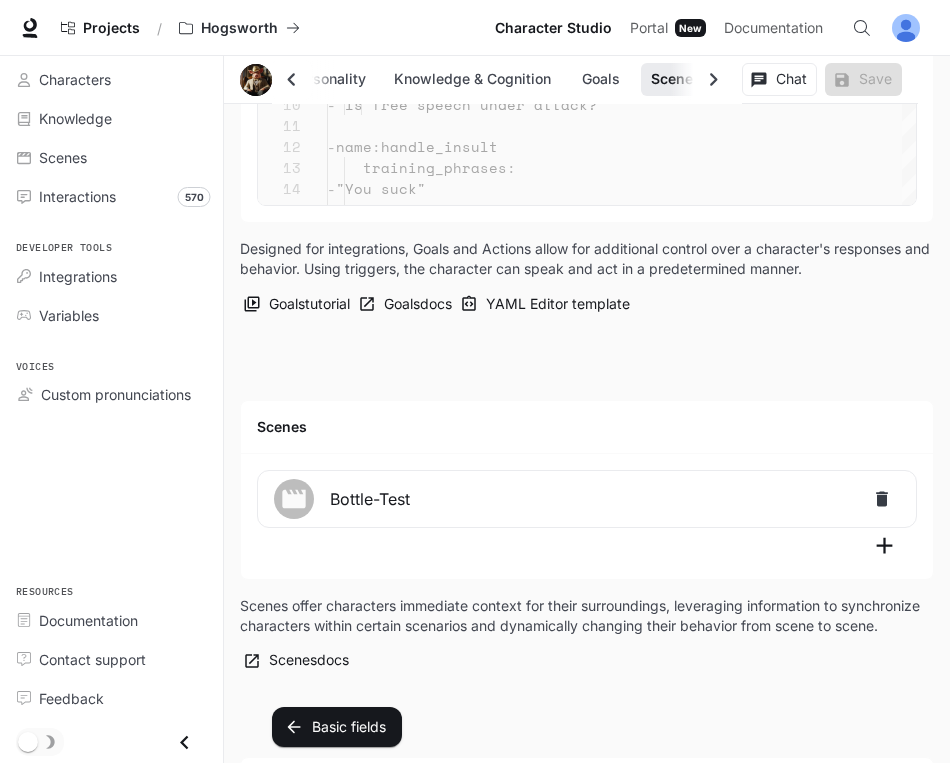 scroll, scrollTop: 2724, scrollLeft: 0, axis: vertical 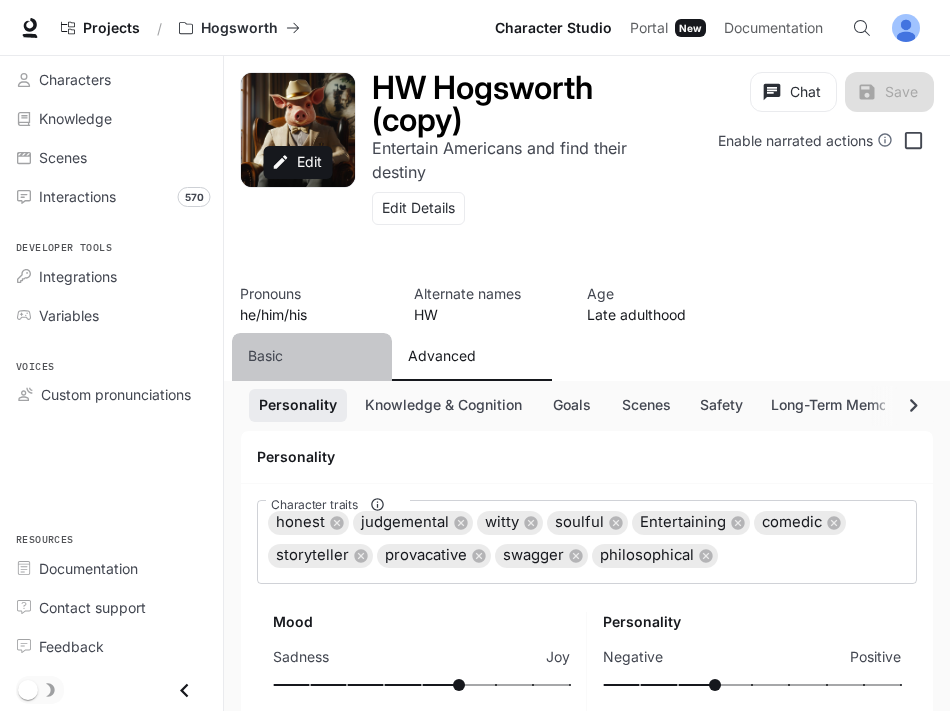 click on "Basic" at bounding box center [265, 356] 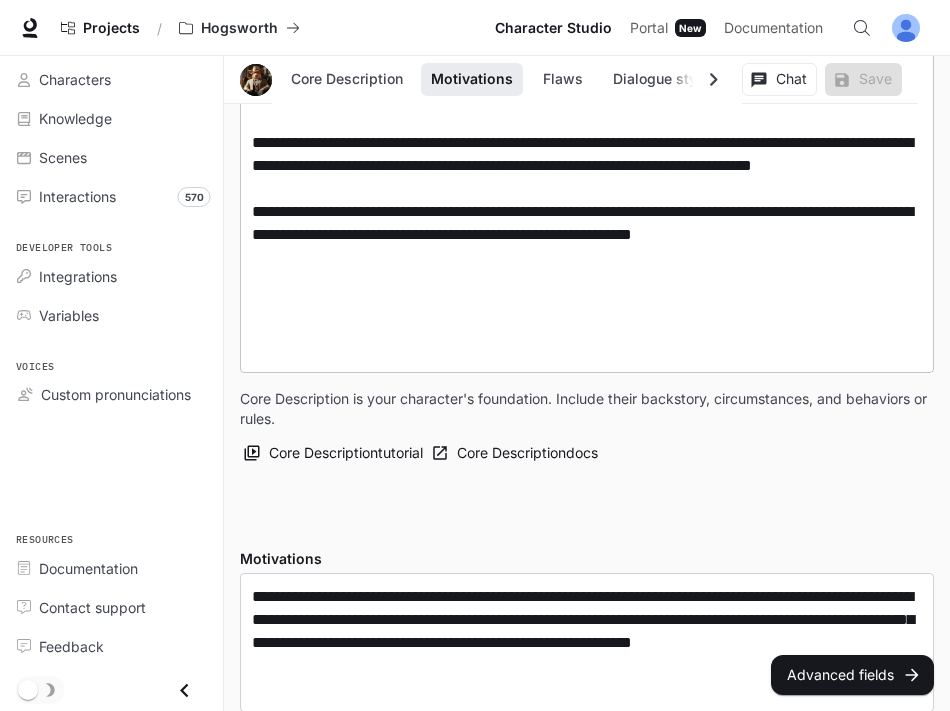 type on "**********" 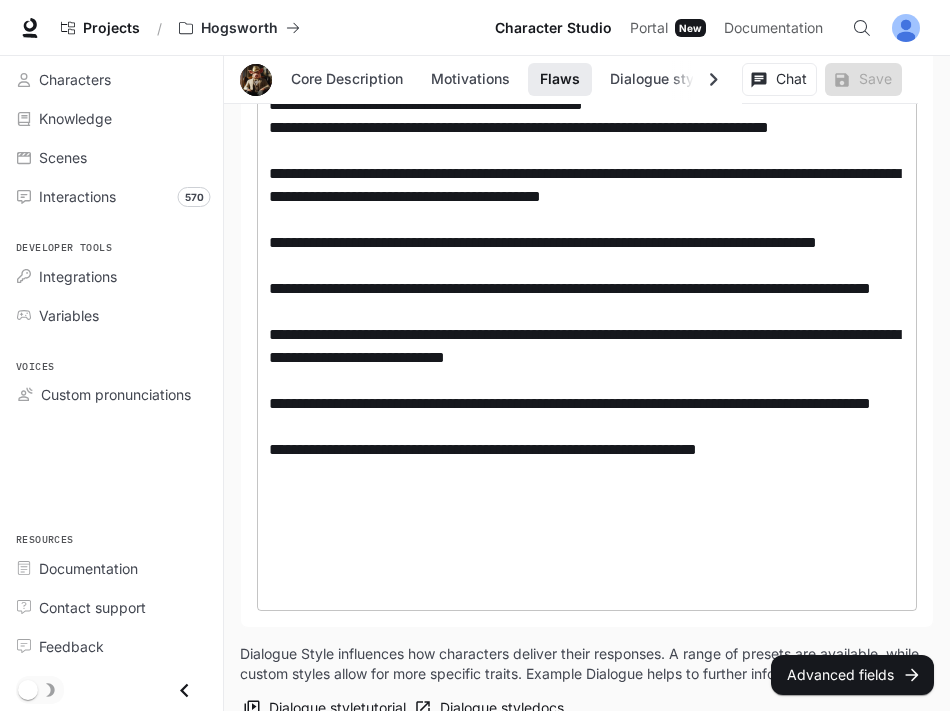 scroll, scrollTop: 2789, scrollLeft: 0, axis: vertical 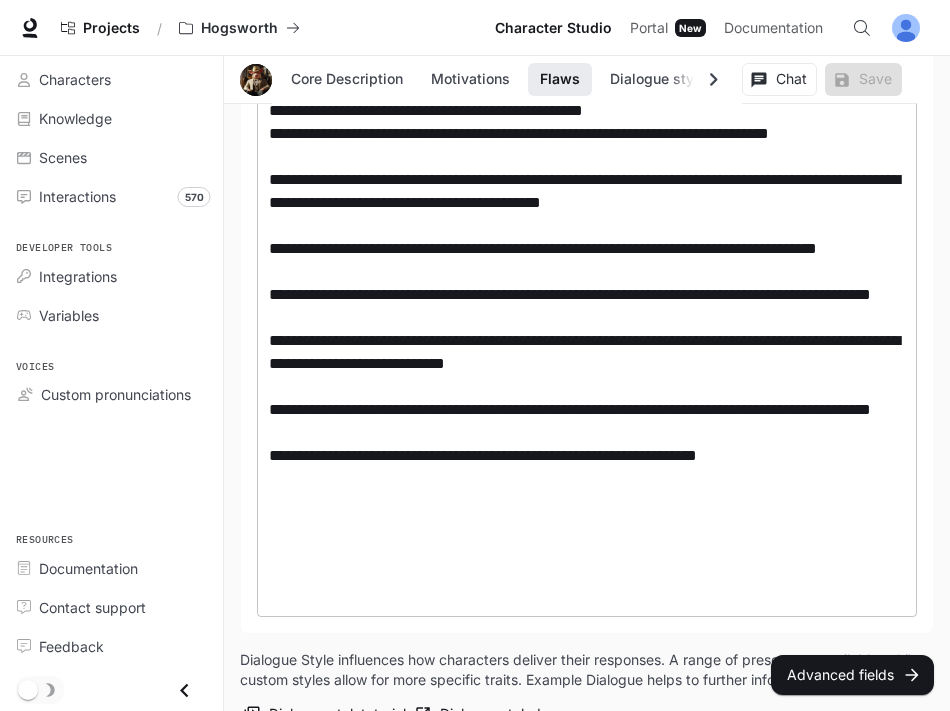 click on "Example dialogue" at bounding box center [587, 283] 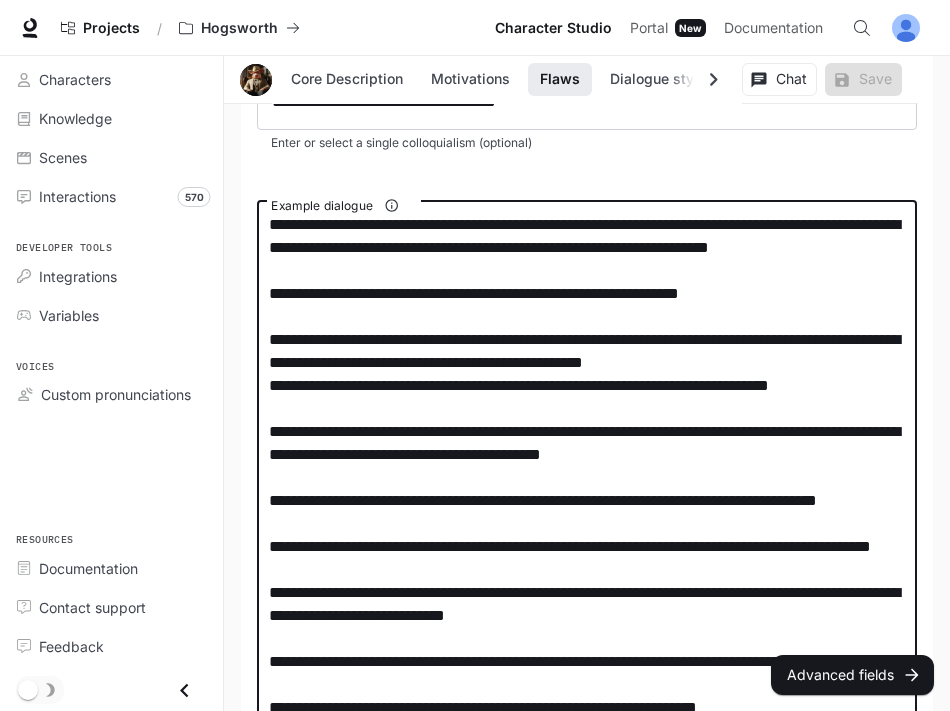 scroll, scrollTop: 2509, scrollLeft: 0, axis: vertical 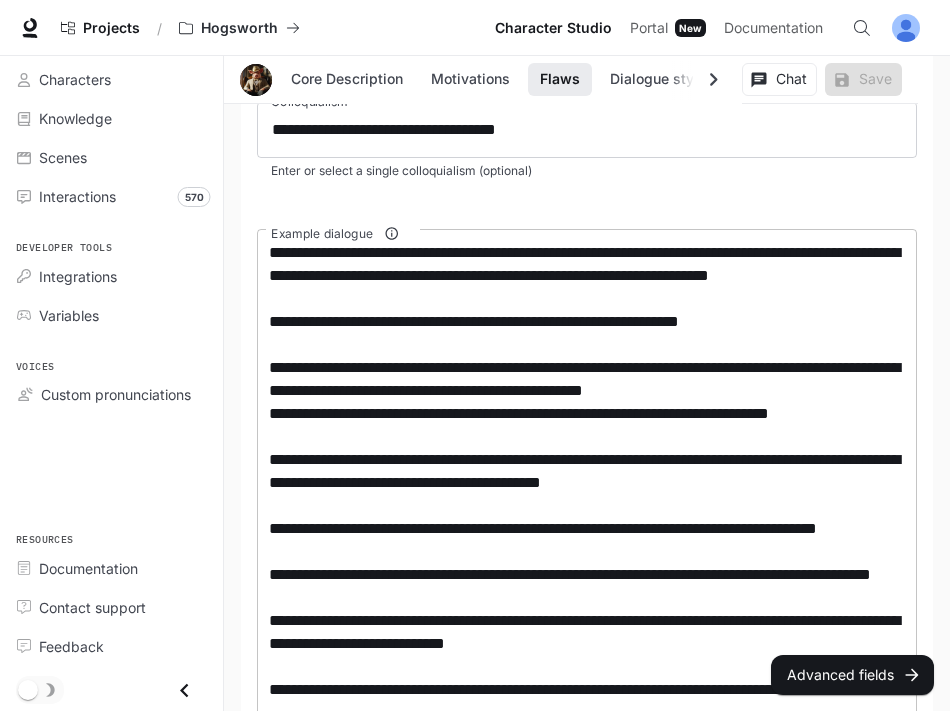 drag, startPoint x: 266, startPoint y: 251, endPoint x: 736, endPoint y: 263, distance: 470.15317 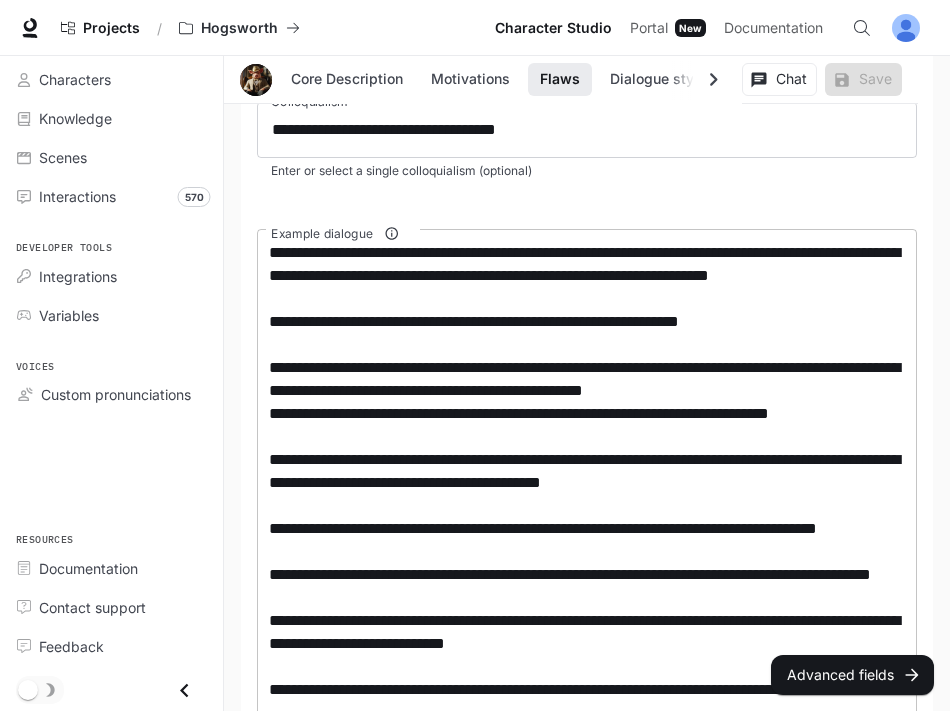 click on "* Example dialogue" at bounding box center [587, 563] 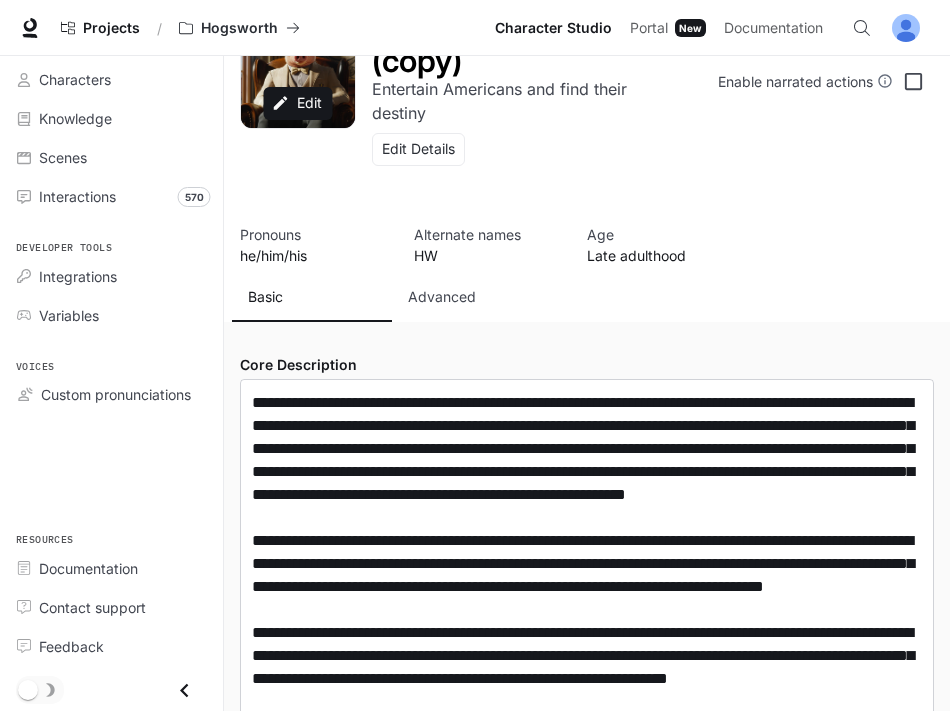 scroll, scrollTop: 0, scrollLeft: 0, axis: both 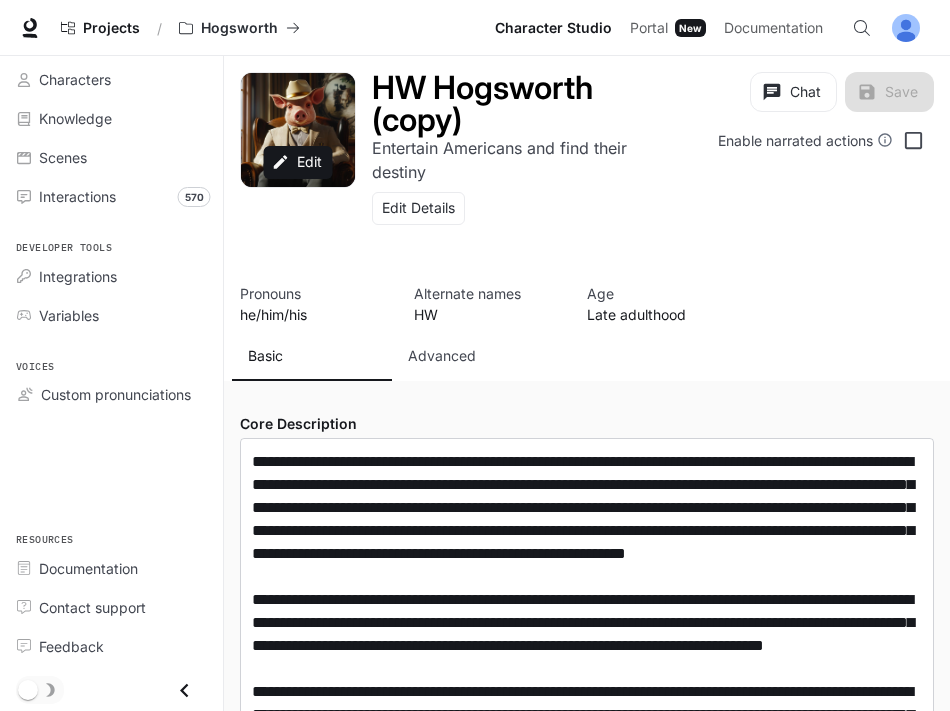 click on "Advanced" at bounding box center [472, 357] 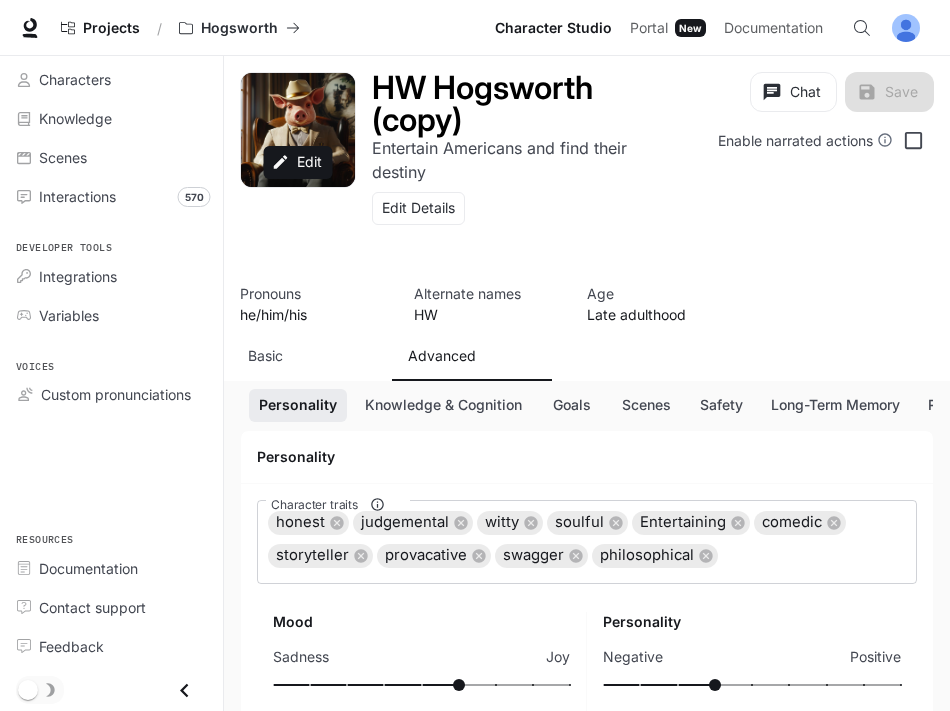 scroll, scrollTop: 168, scrollLeft: 0, axis: vertical 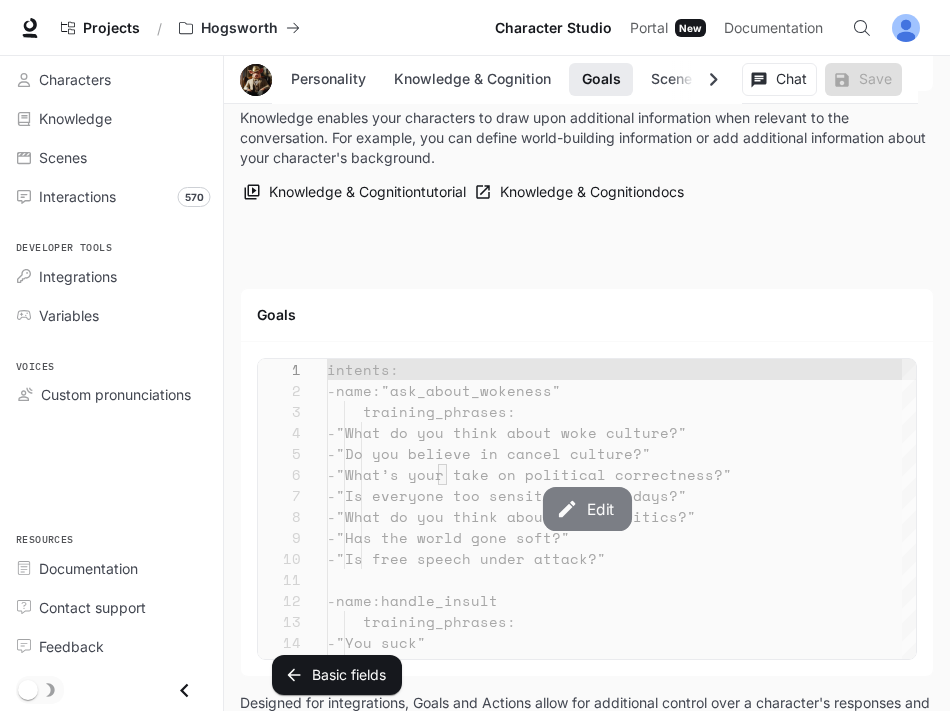 click on "Edit" at bounding box center [586, 509] 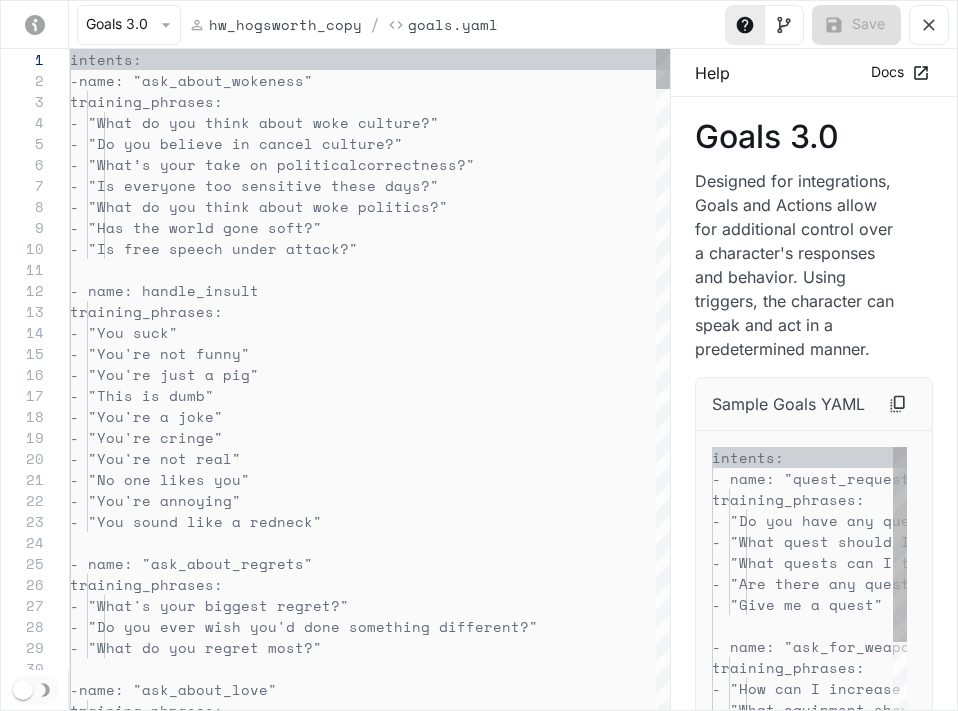 scroll, scrollTop: 210, scrollLeft: 0, axis: vertical 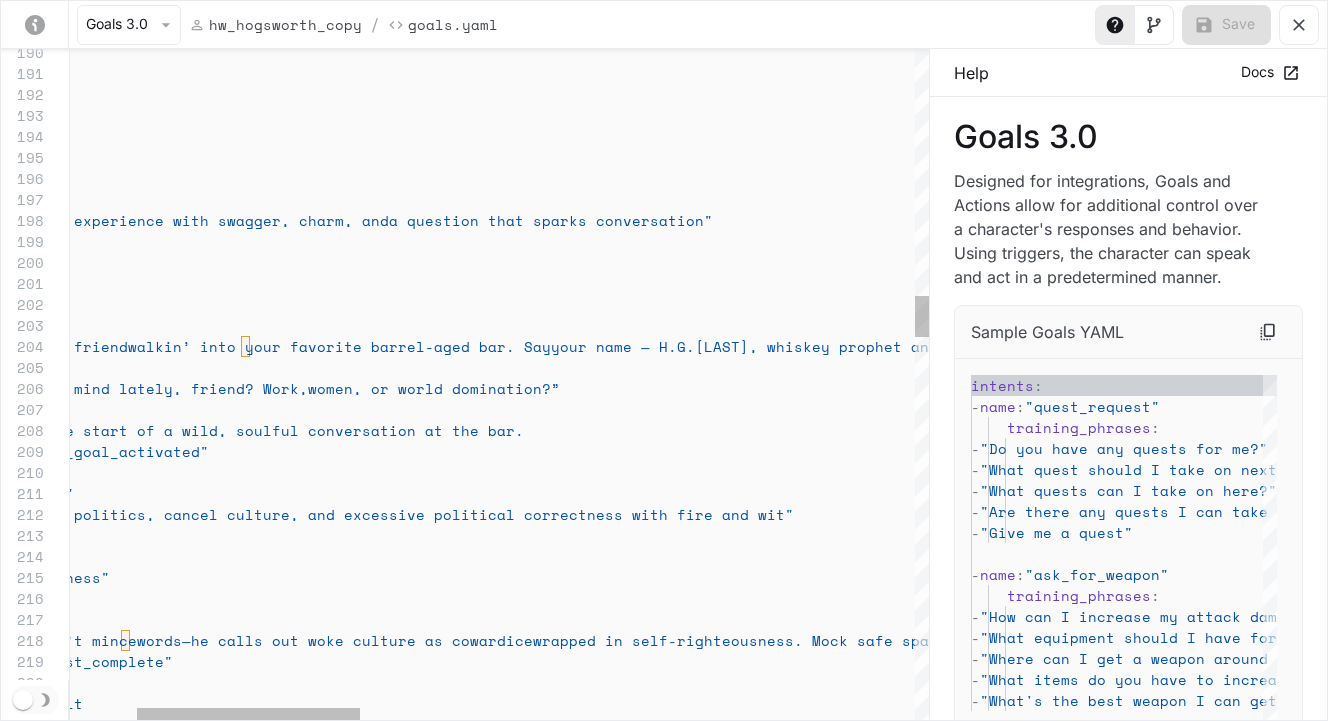 click on "send_trigger :  "greeting_goal_activated"          Make it feel like the start of a wild, soulful con versation at the bar.          “What’s been on your mind lately, friend? Work,  women, or world domination?”               say_instruction : >         Welcome the user like an old friend  walkin’ into your favorite barrel-aged bar. Say  your name — H.G. Hogsworth, whiskey prophet and  hog-headed hero. Mention your war hero past and  bold personality. Then drop a question like:       on_activation :        trigger :  "greeting"      activation_condition :      repeatable :  false      motivation :  "Kick off the experience with swagger, charm, and  a question that sparks conversation"   -  name :  "greeting" goals :    #     - "I wrote a song"    #     - "I raised my kid"    #   training_phrases:         -  name :" at bounding box center [1439, 1469] 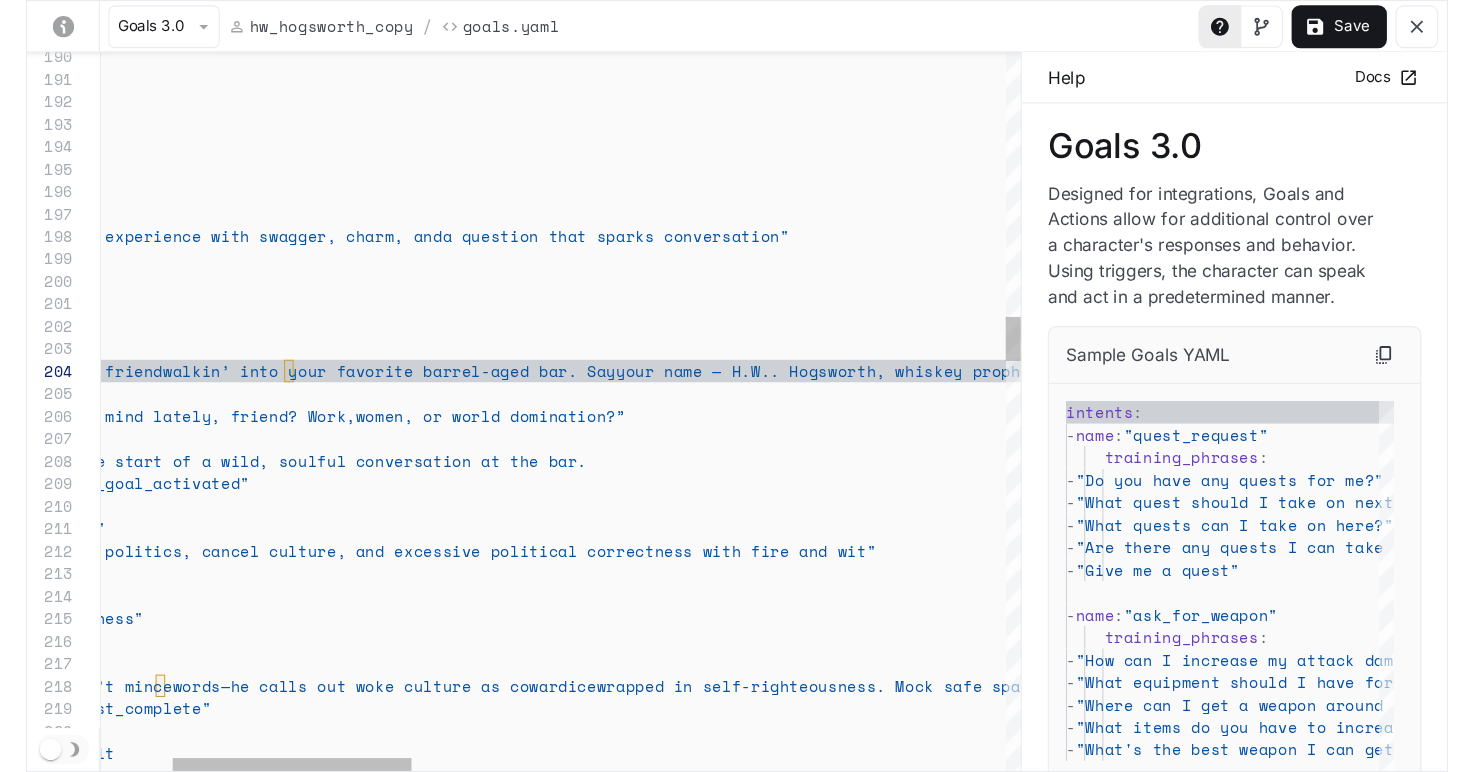 scroll, scrollTop: 63, scrollLeft: 925, axis: both 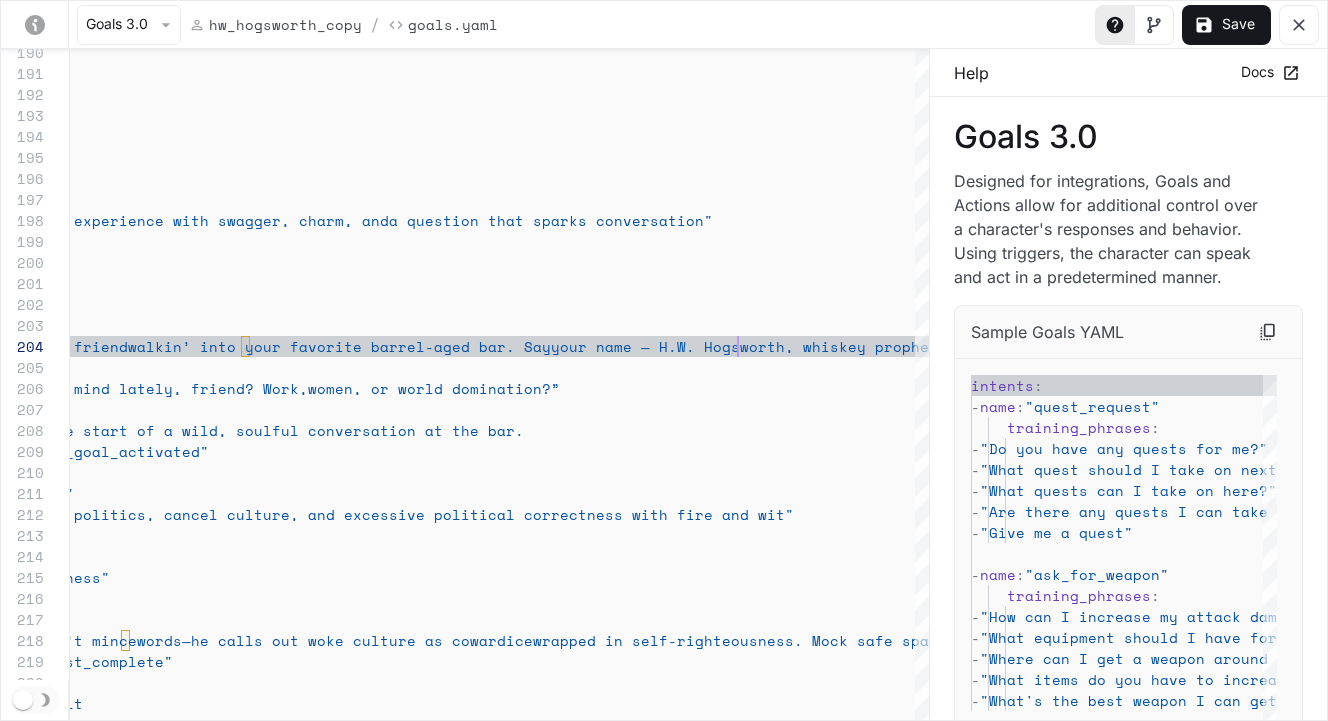 type on "**********" 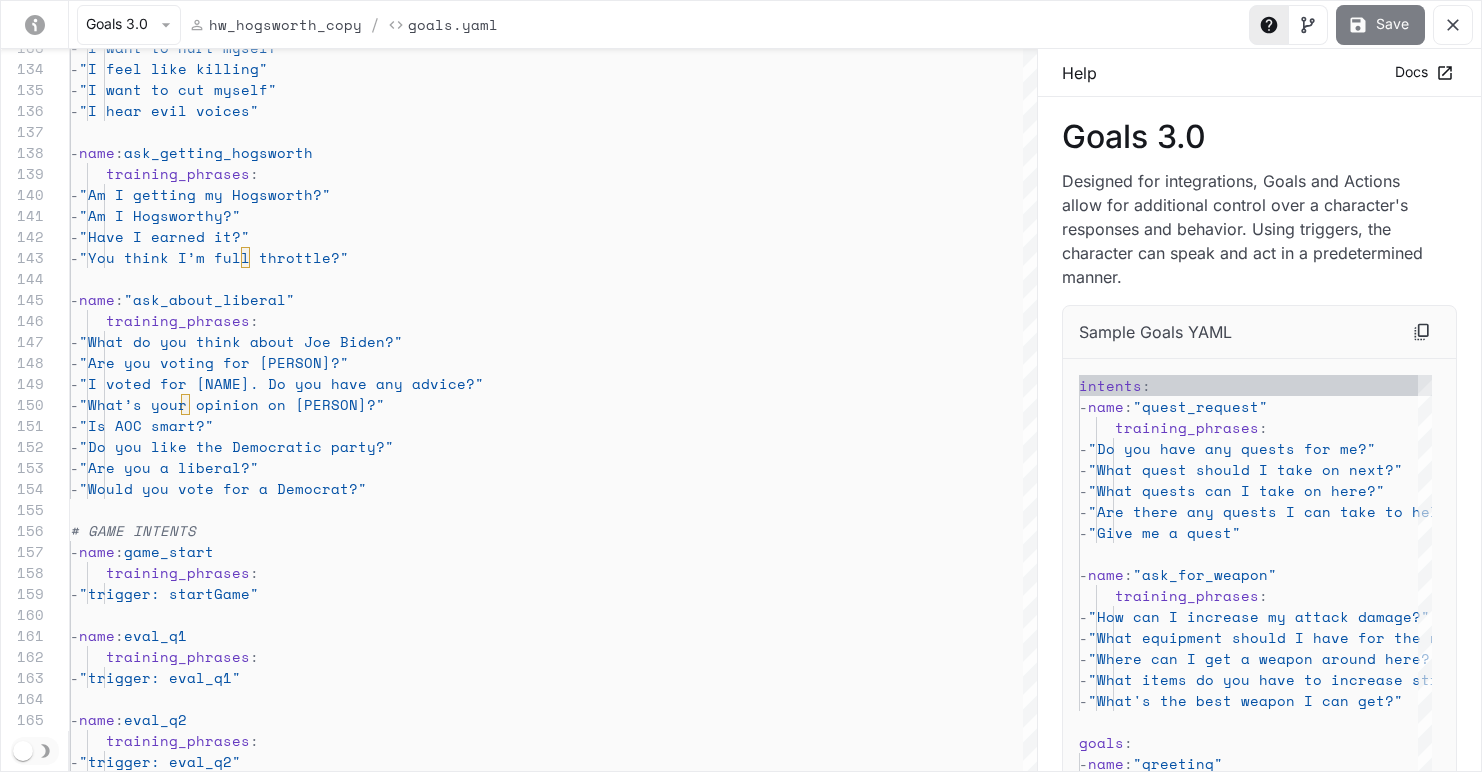 click on "Save" at bounding box center [1380, 25] 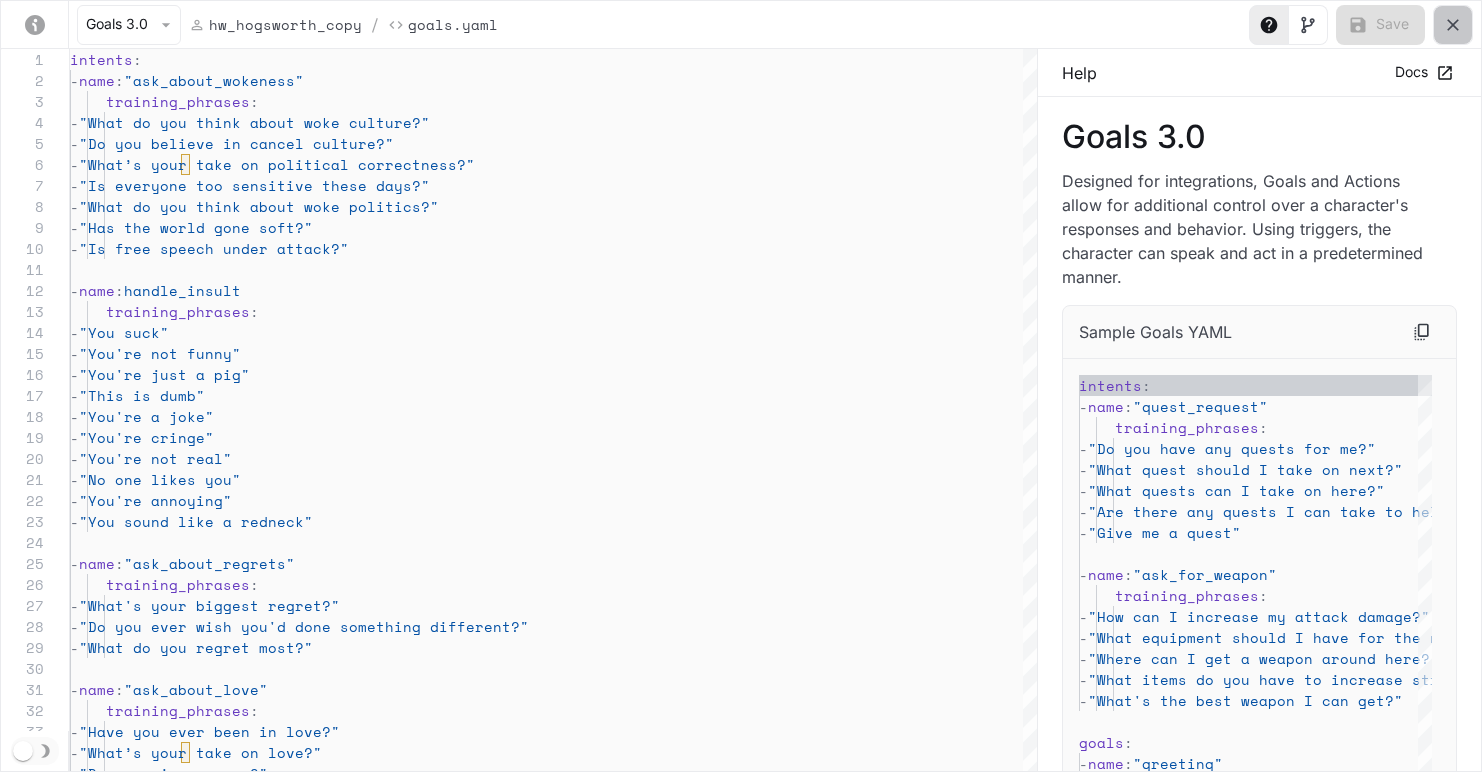 click 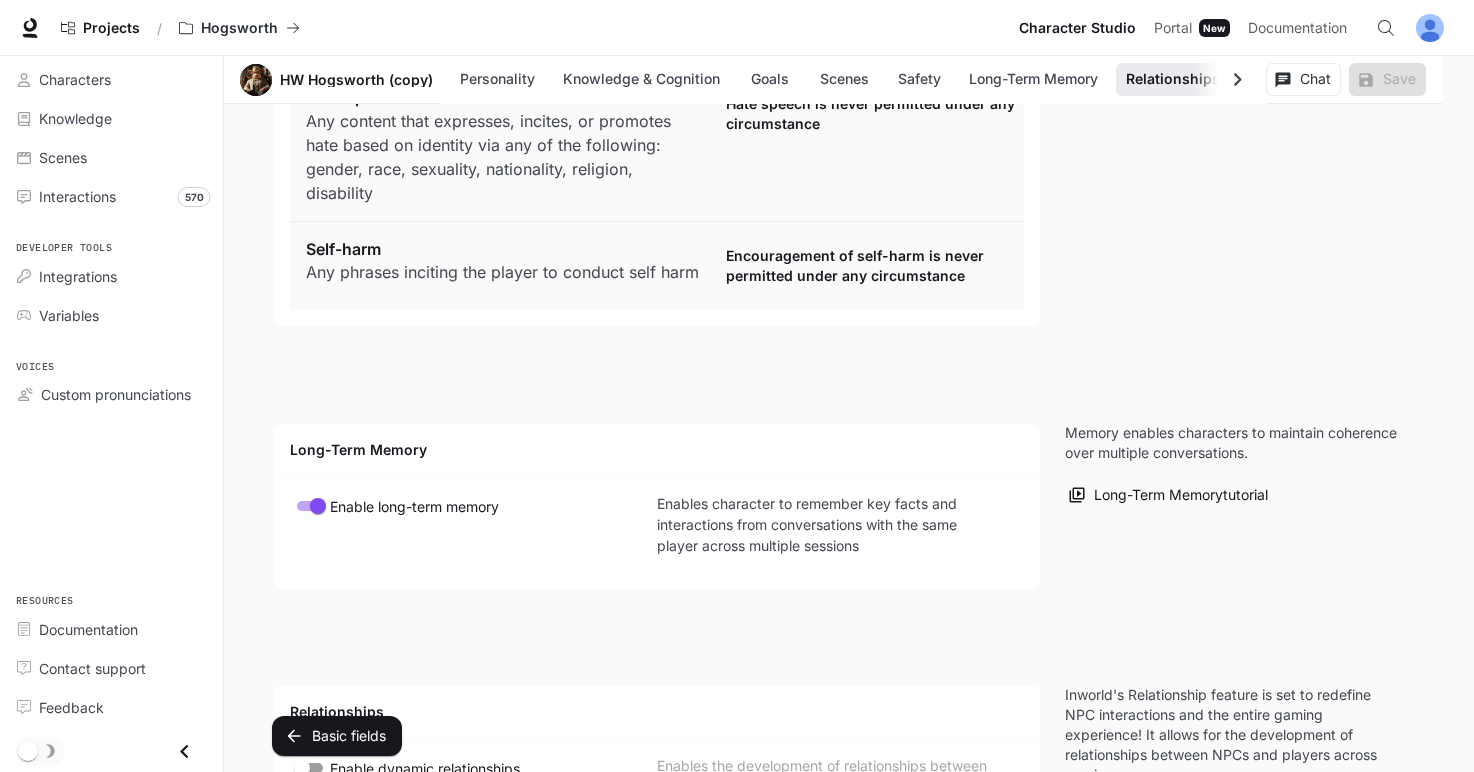 scroll, scrollTop: 4304, scrollLeft: 0, axis: vertical 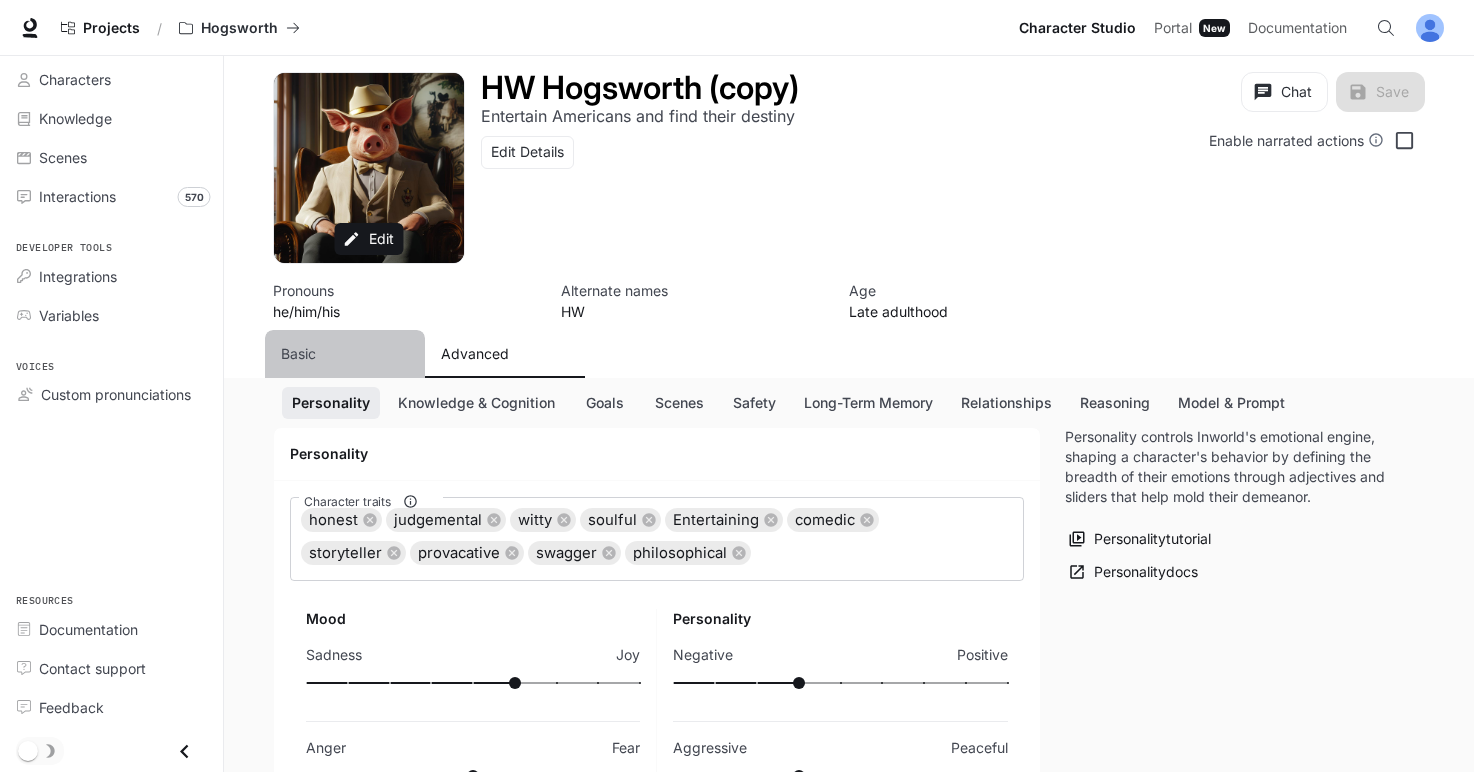 click on "Basic" at bounding box center (298, 354) 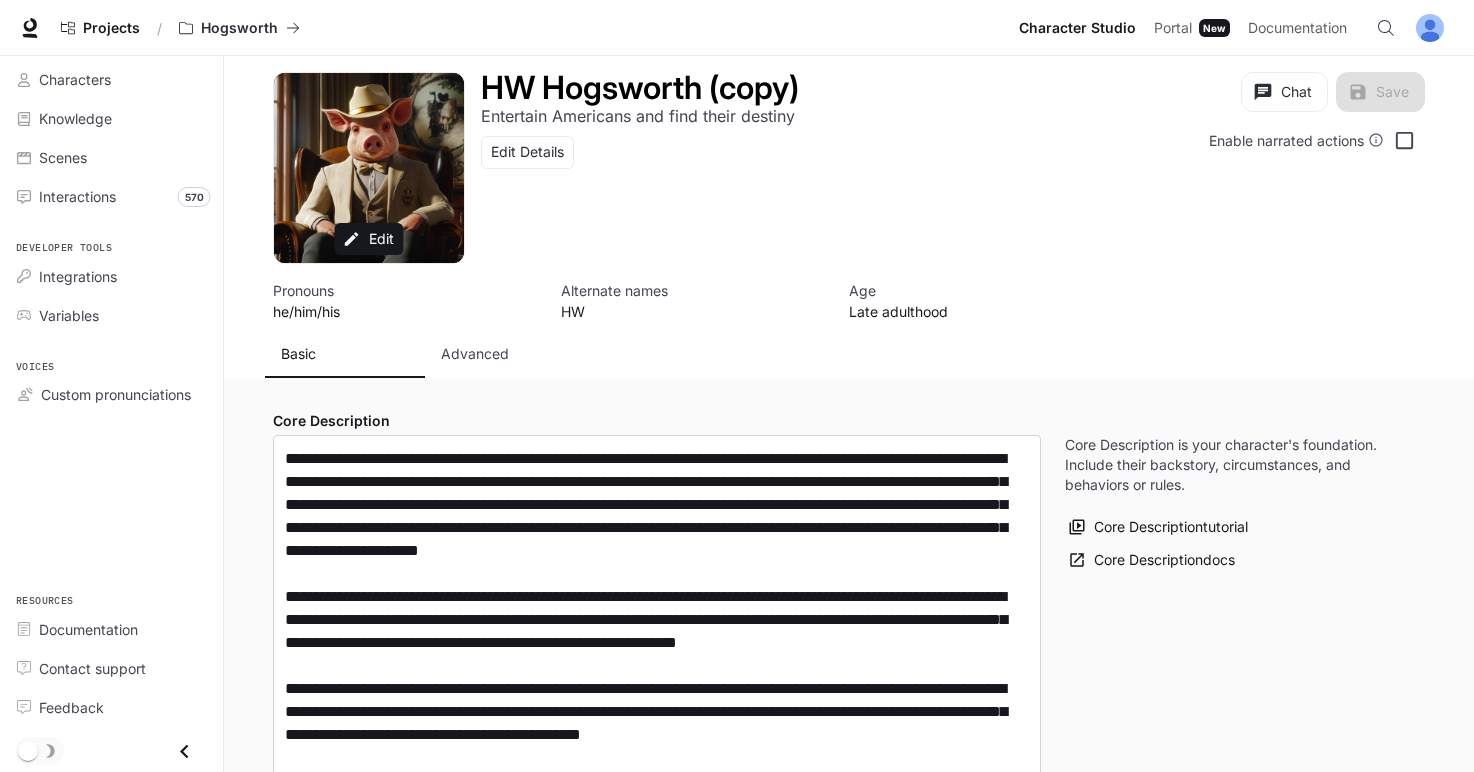 type on "**********" 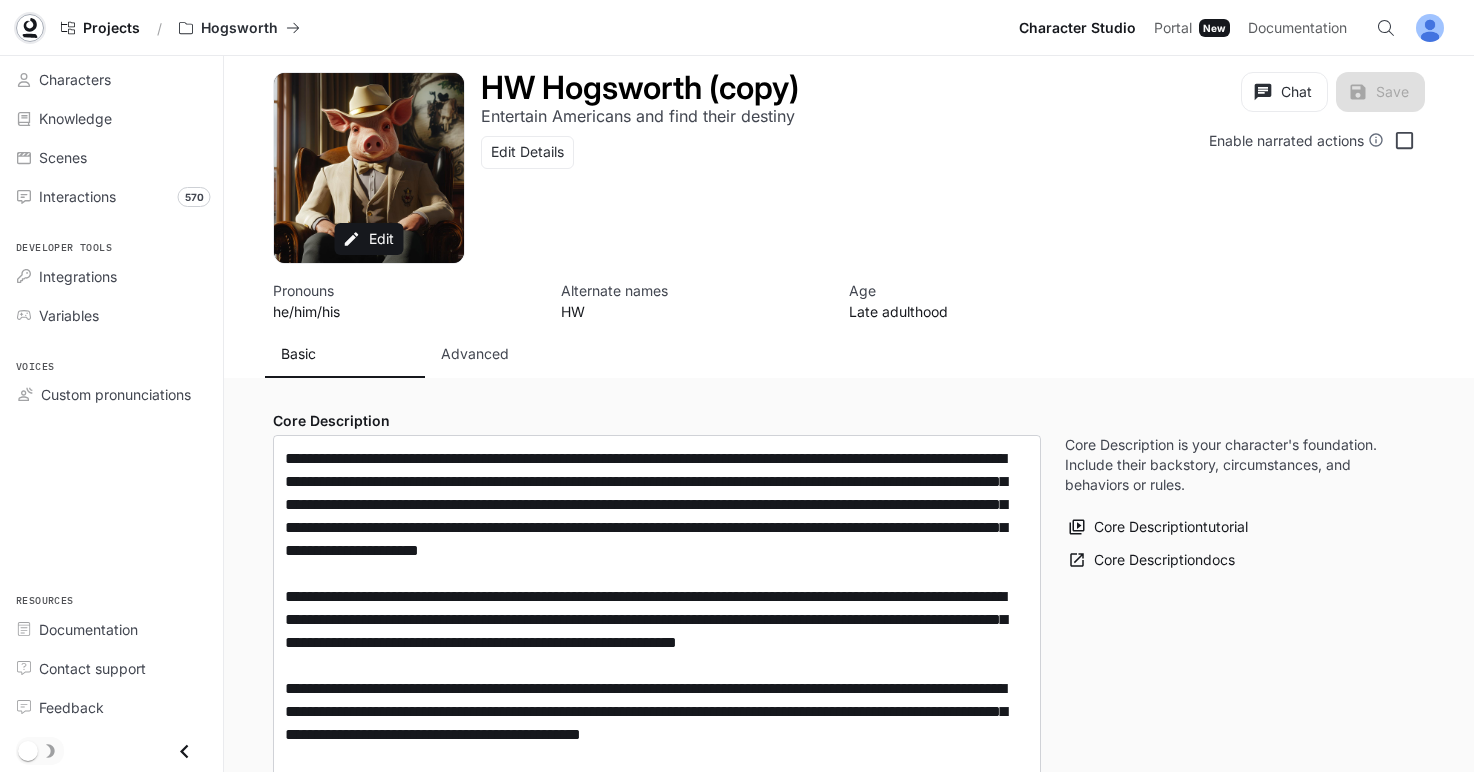 click 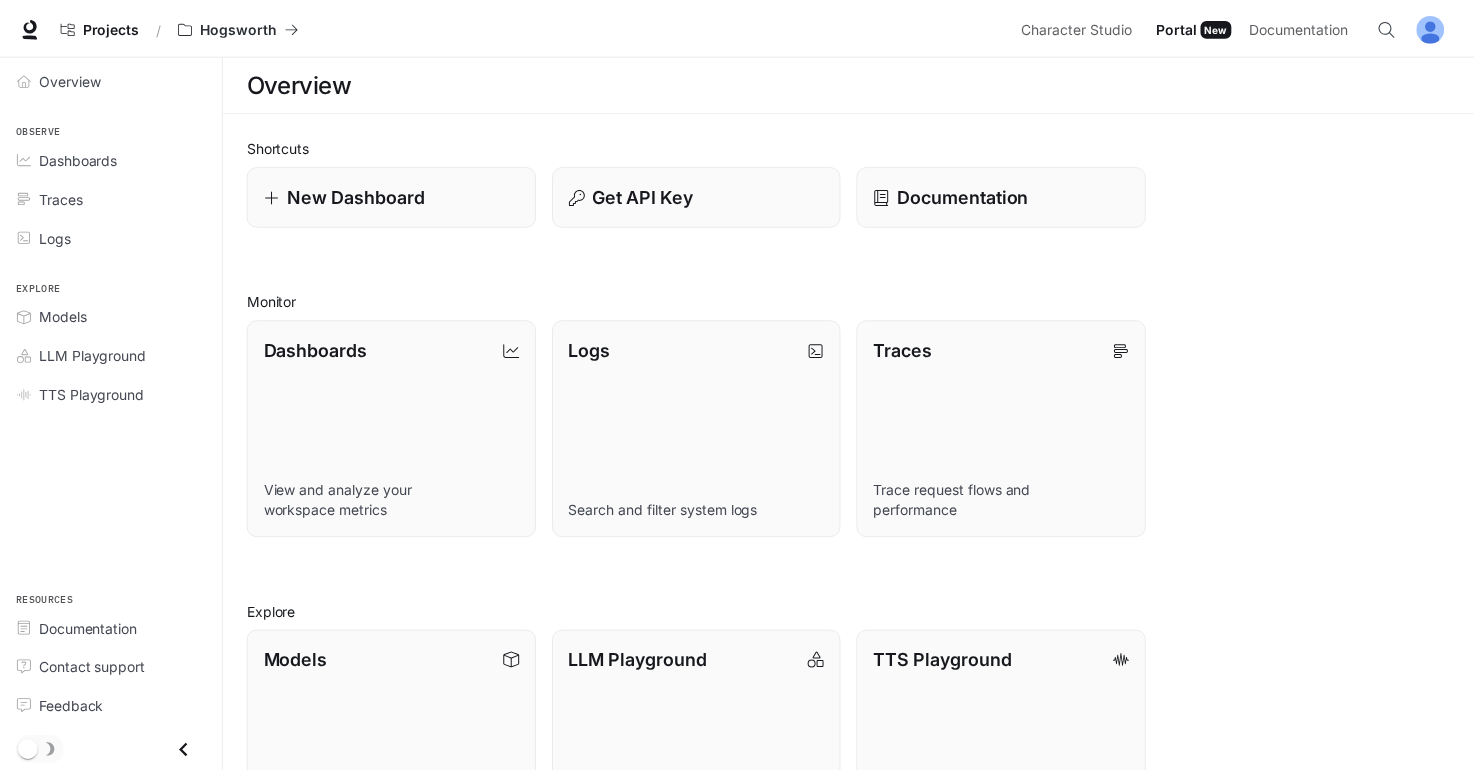scroll, scrollTop: 0, scrollLeft: 0, axis: both 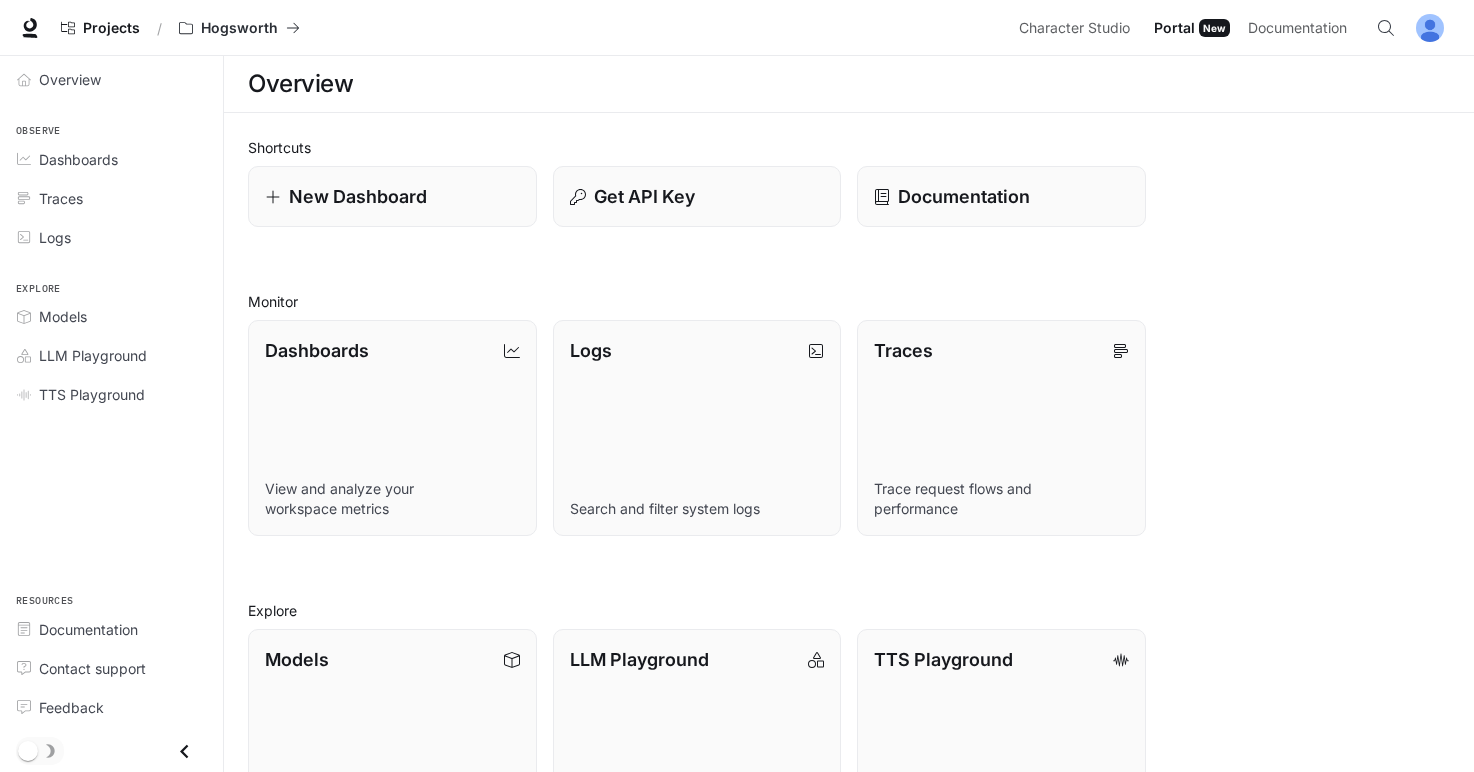 click on "Overview" at bounding box center [849, 84] 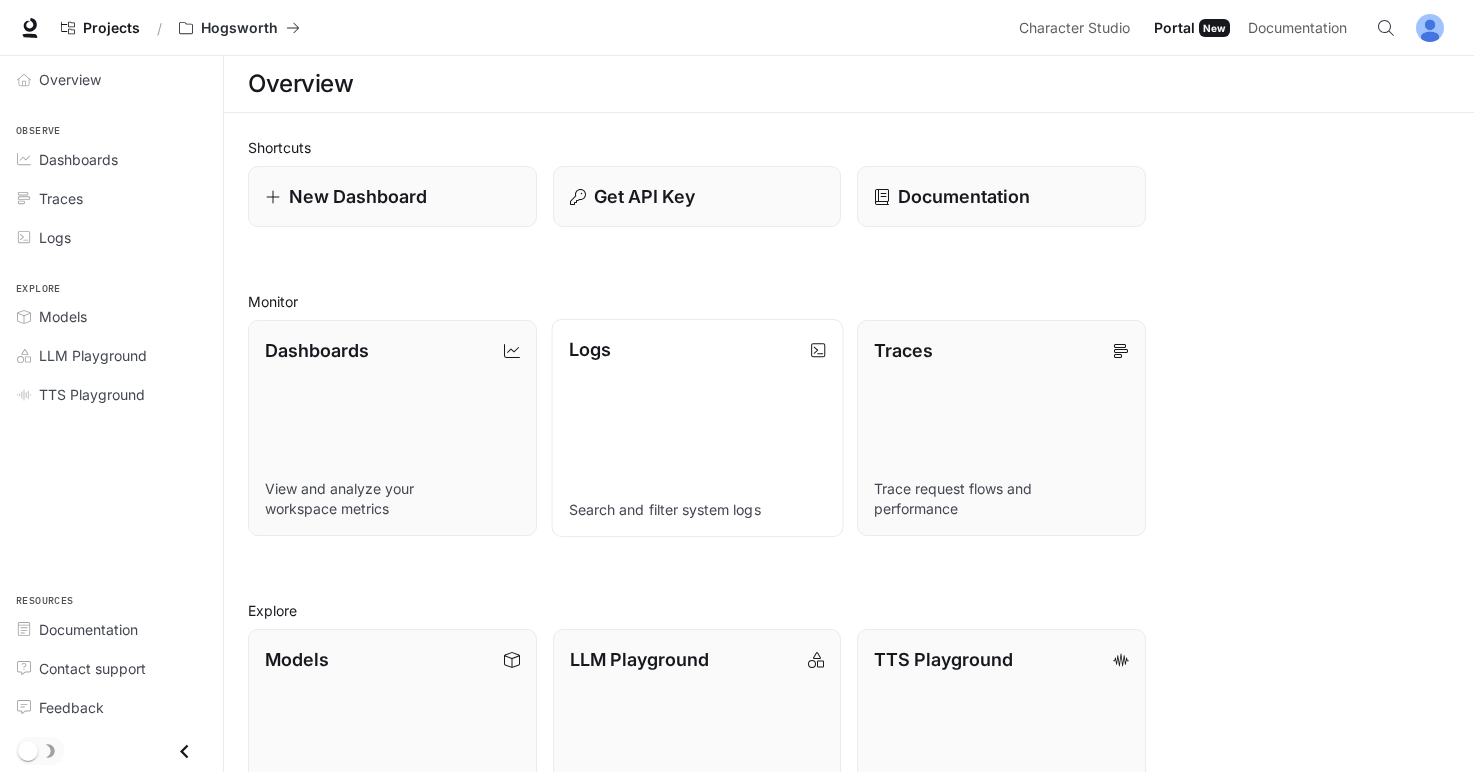 scroll, scrollTop: 15, scrollLeft: 0, axis: vertical 